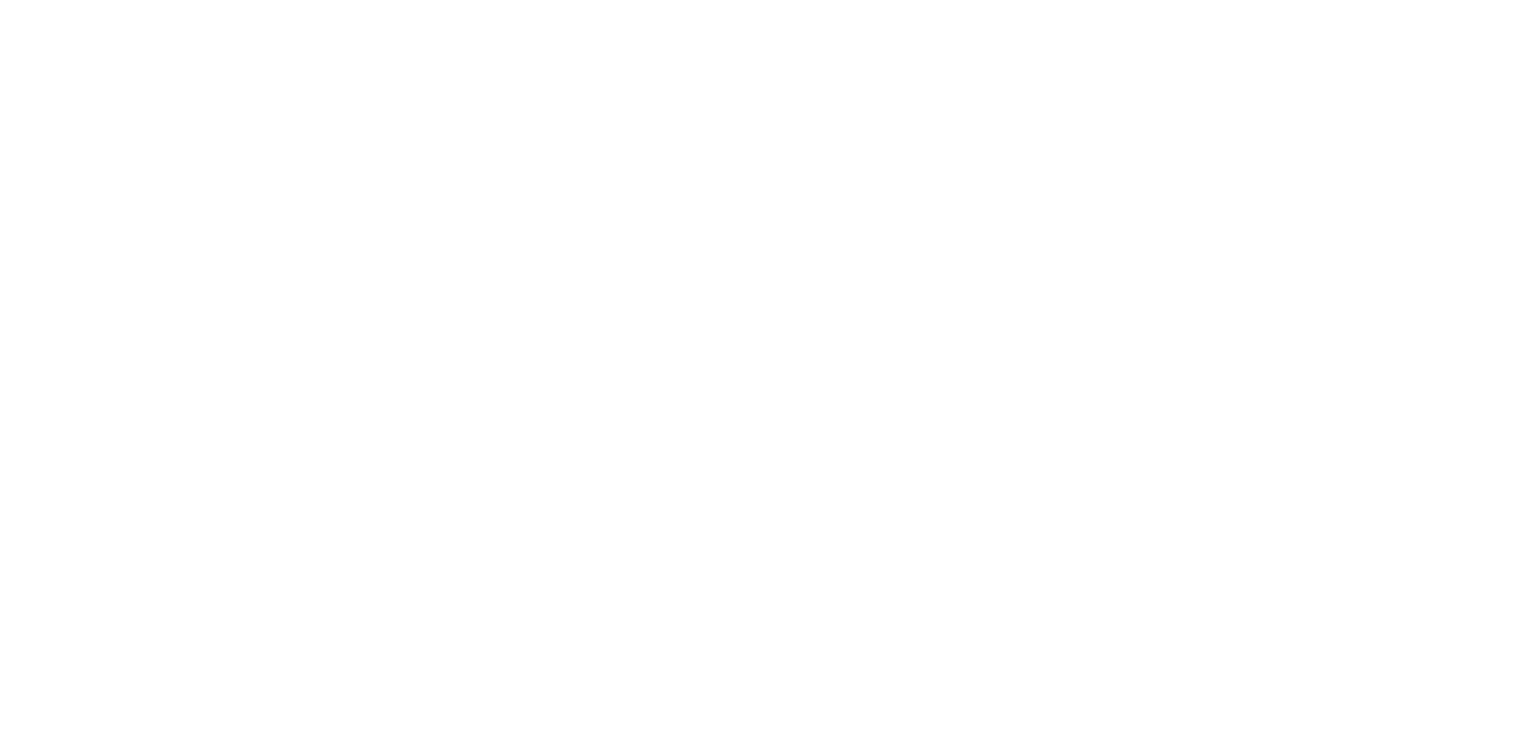 scroll, scrollTop: 0, scrollLeft: 0, axis: both 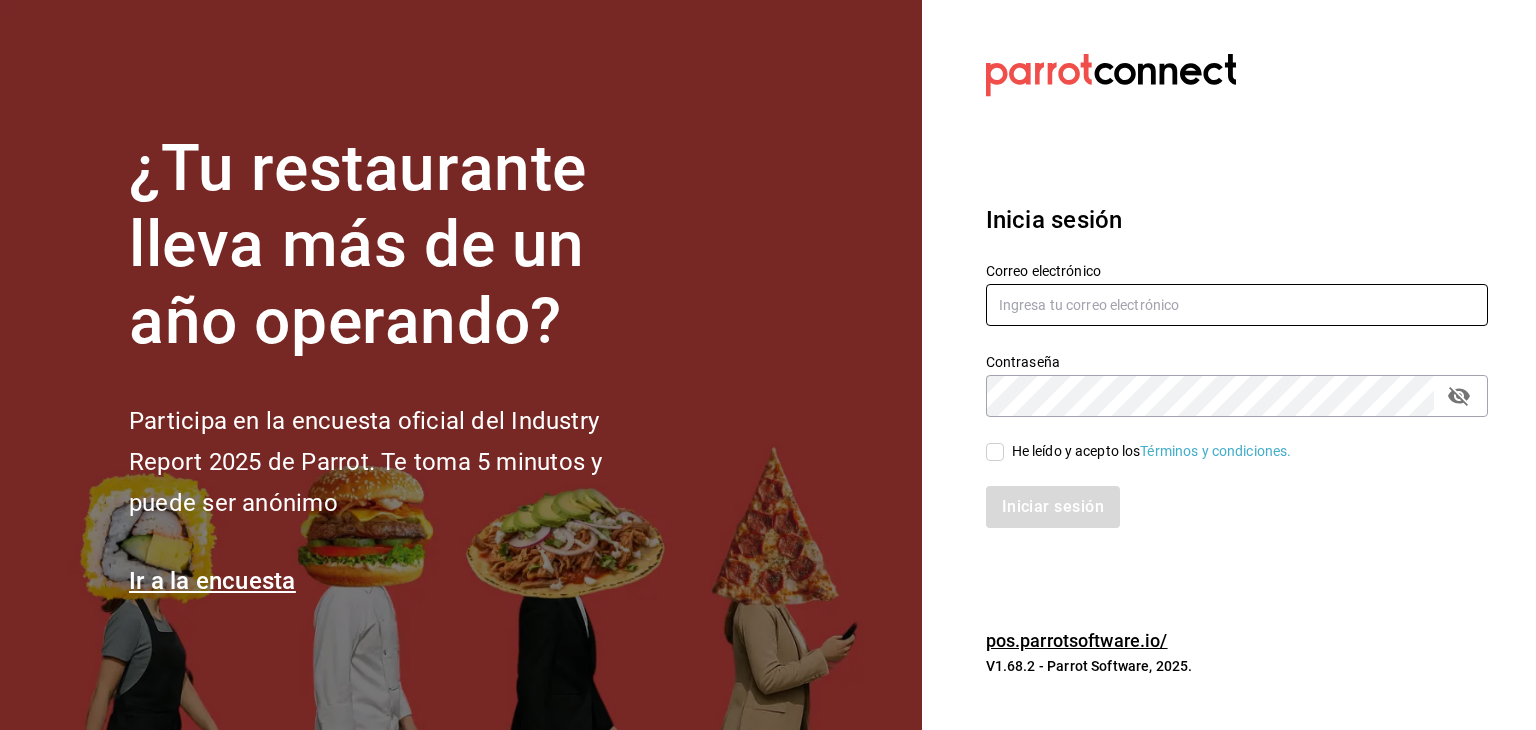 type on "[USERNAME]@example.com" 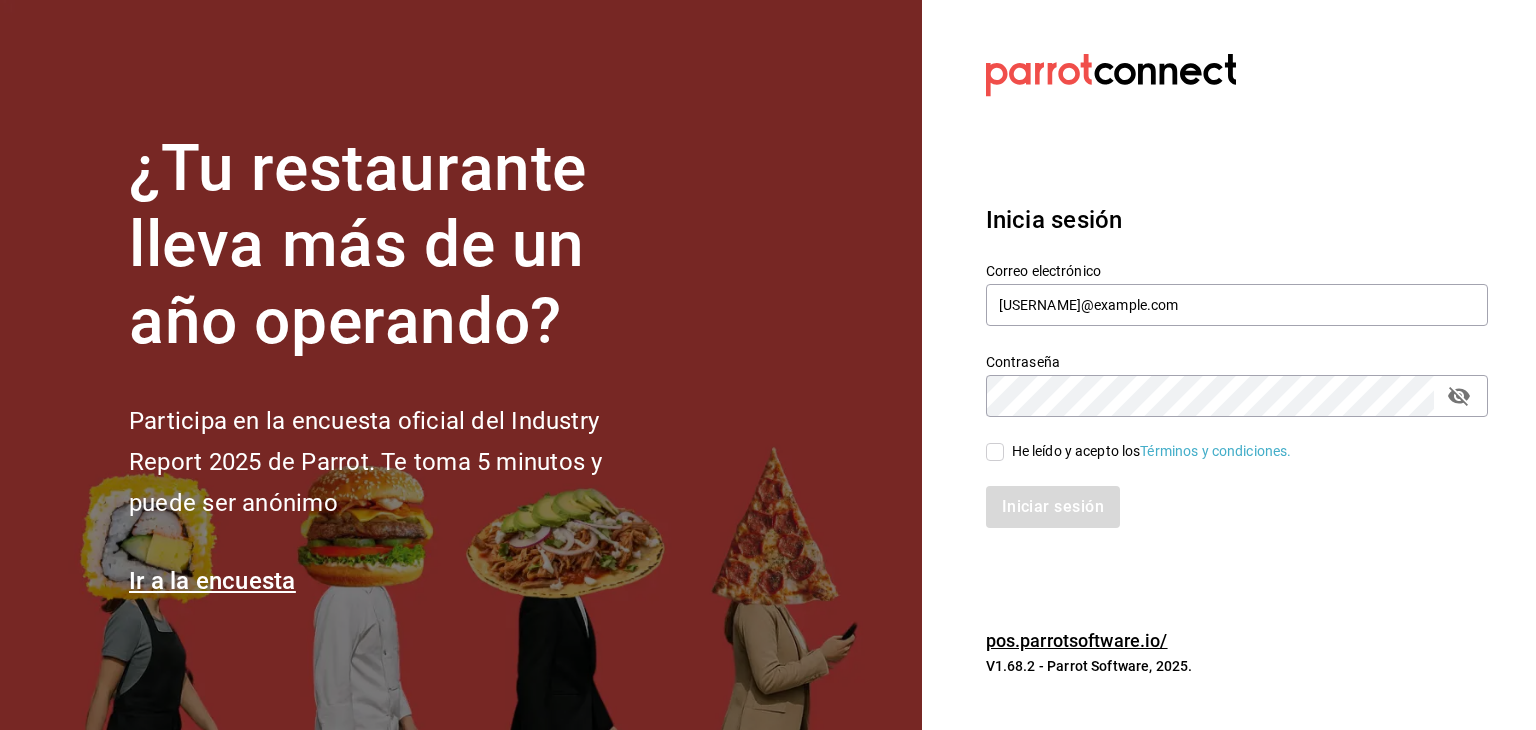 click on "He leído y acepto los  Términos y condiciones." at bounding box center [995, 452] 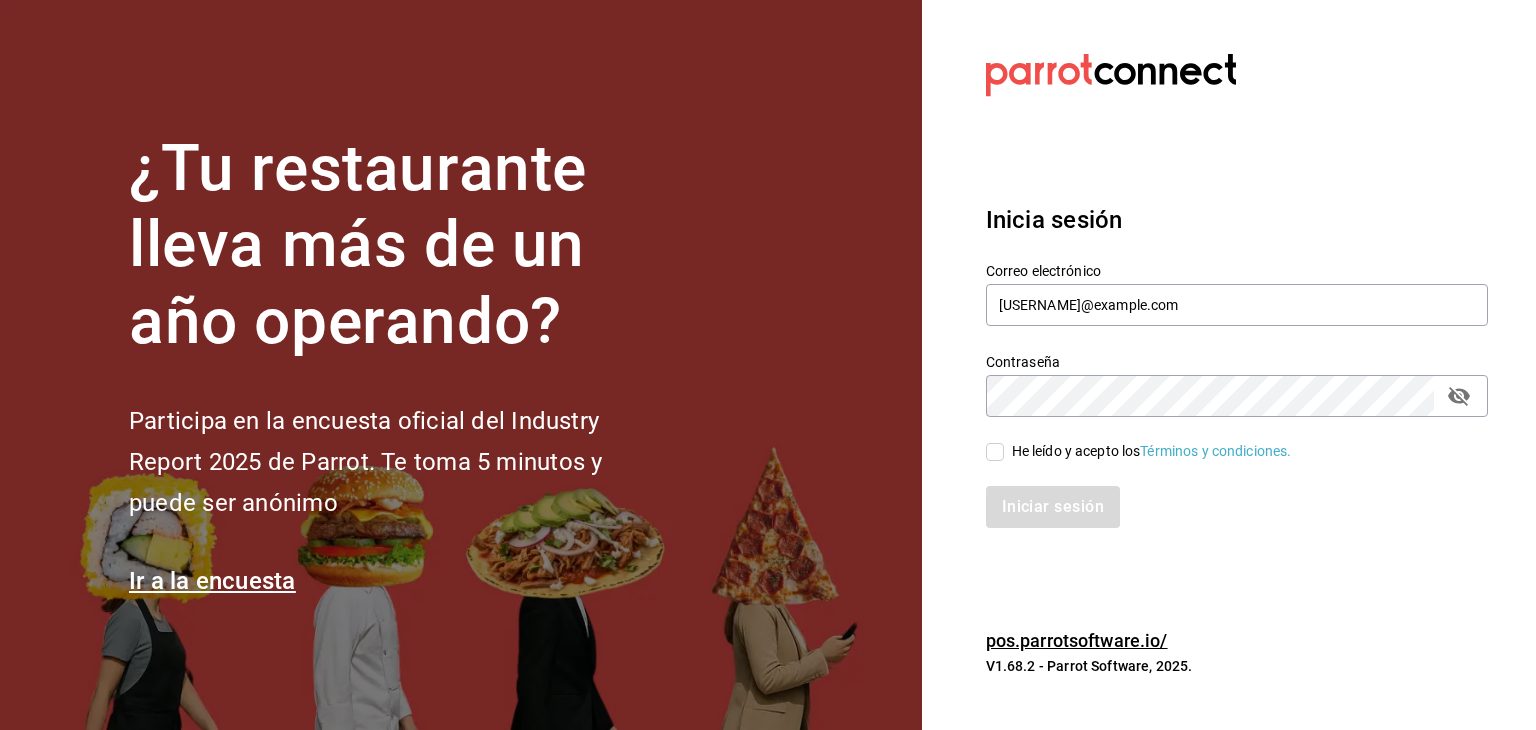 checkbox on "true" 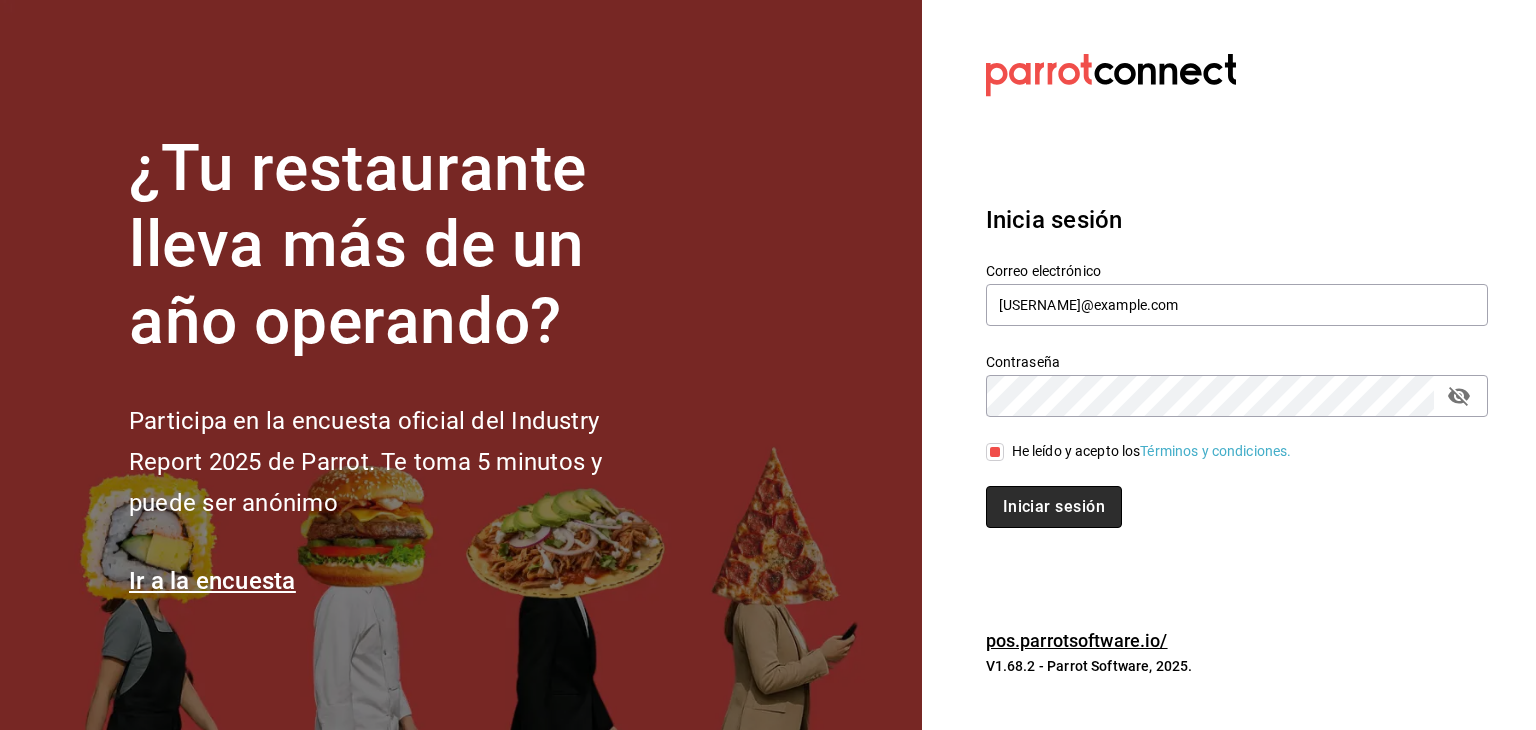 click on "Iniciar sesión" at bounding box center (1054, 507) 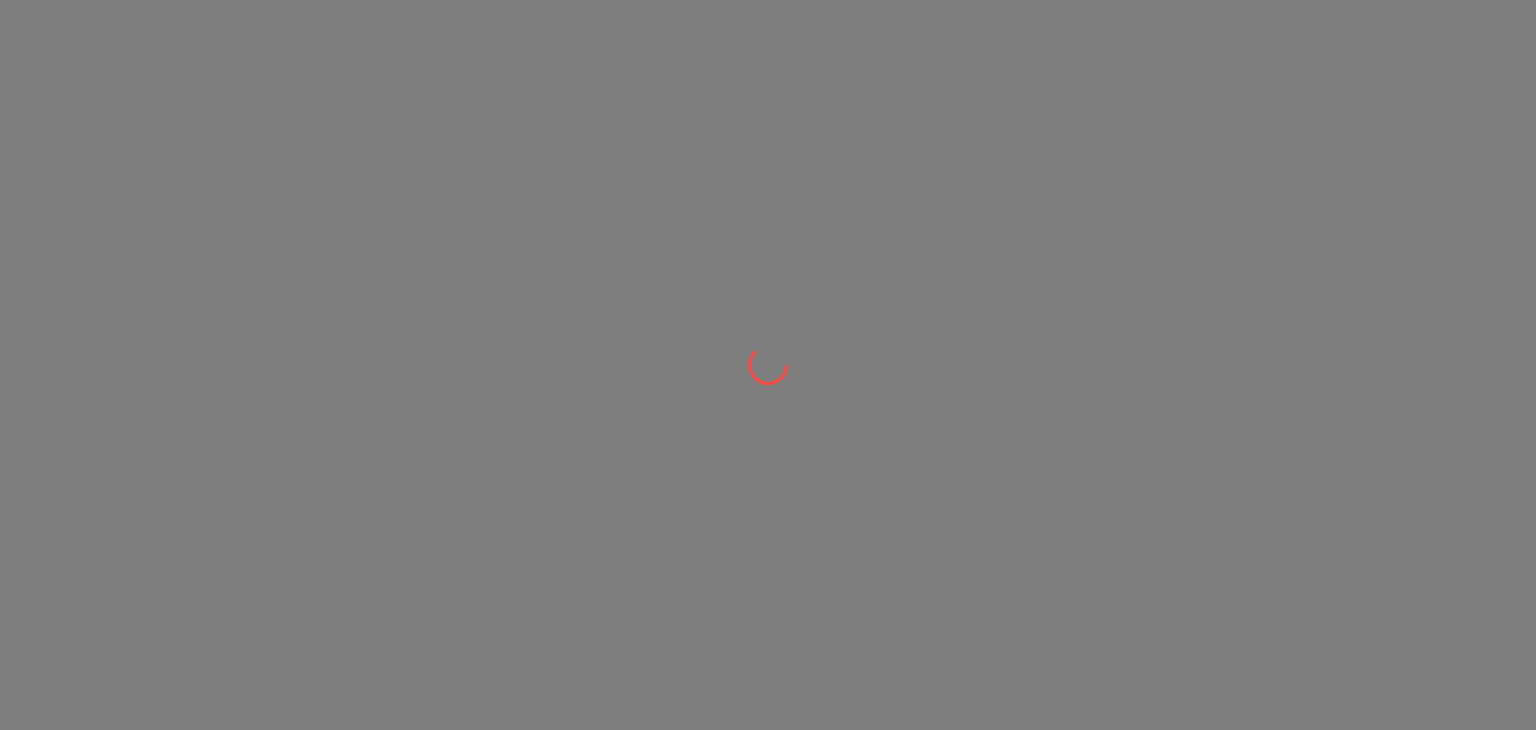 scroll, scrollTop: 0, scrollLeft: 0, axis: both 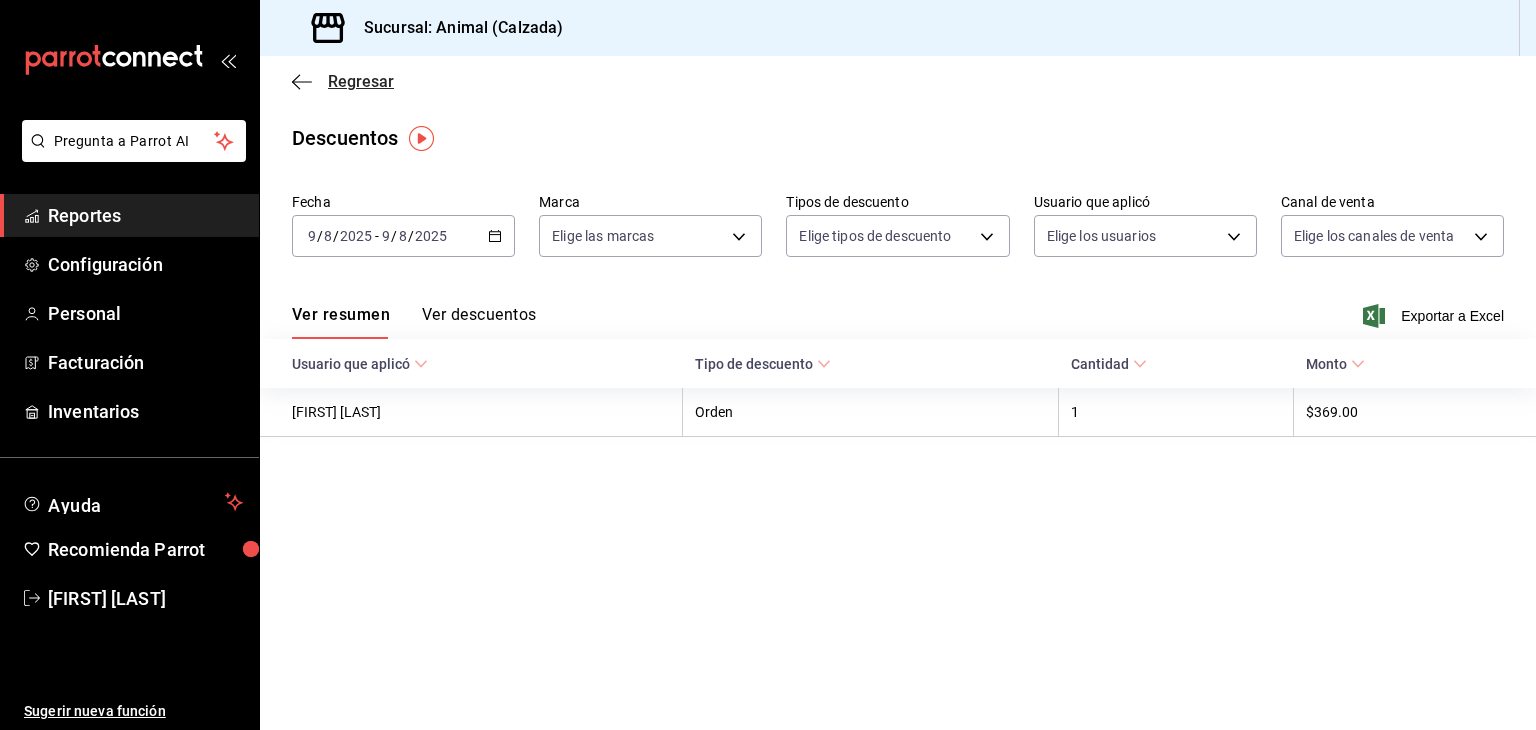 click 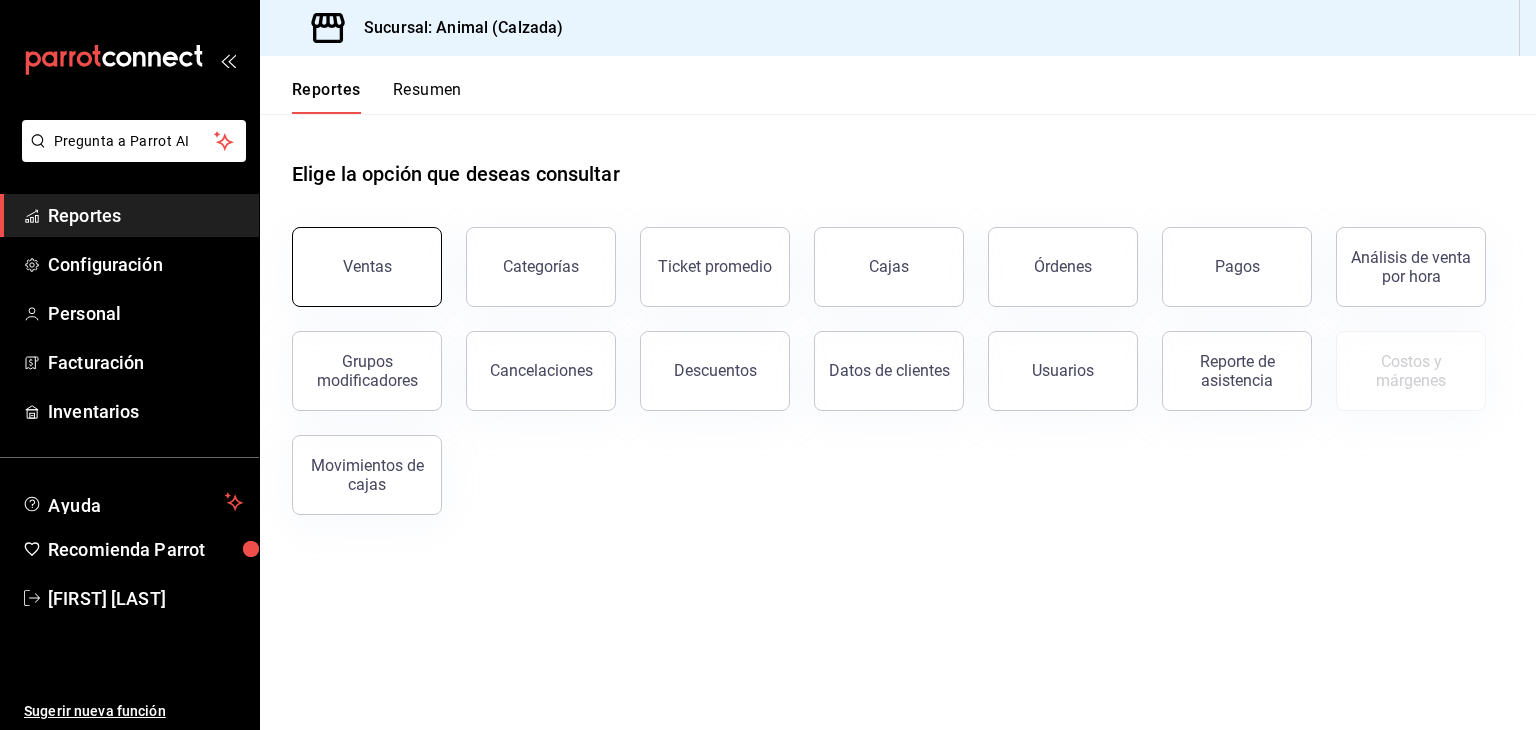 click on "Ventas" at bounding box center [367, 267] 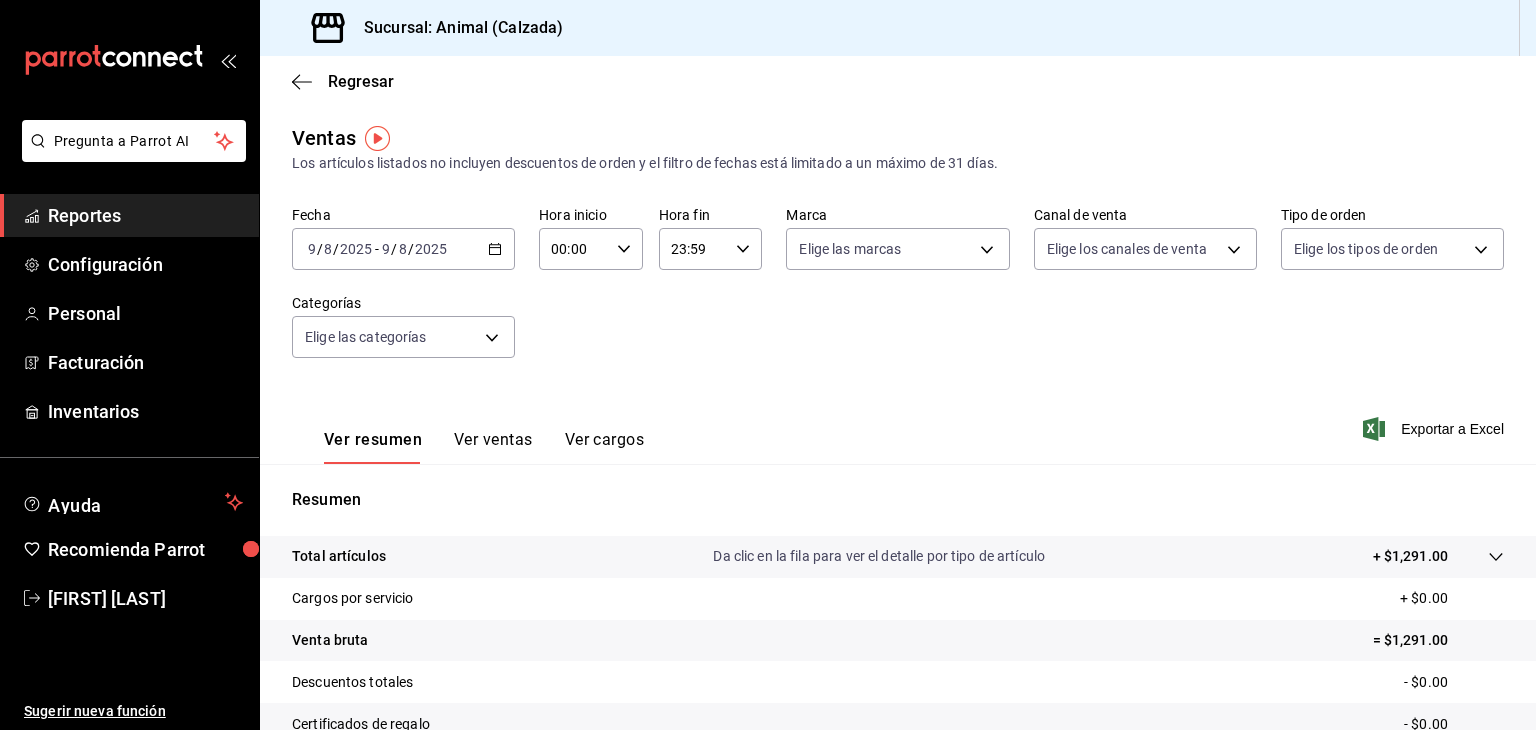 click 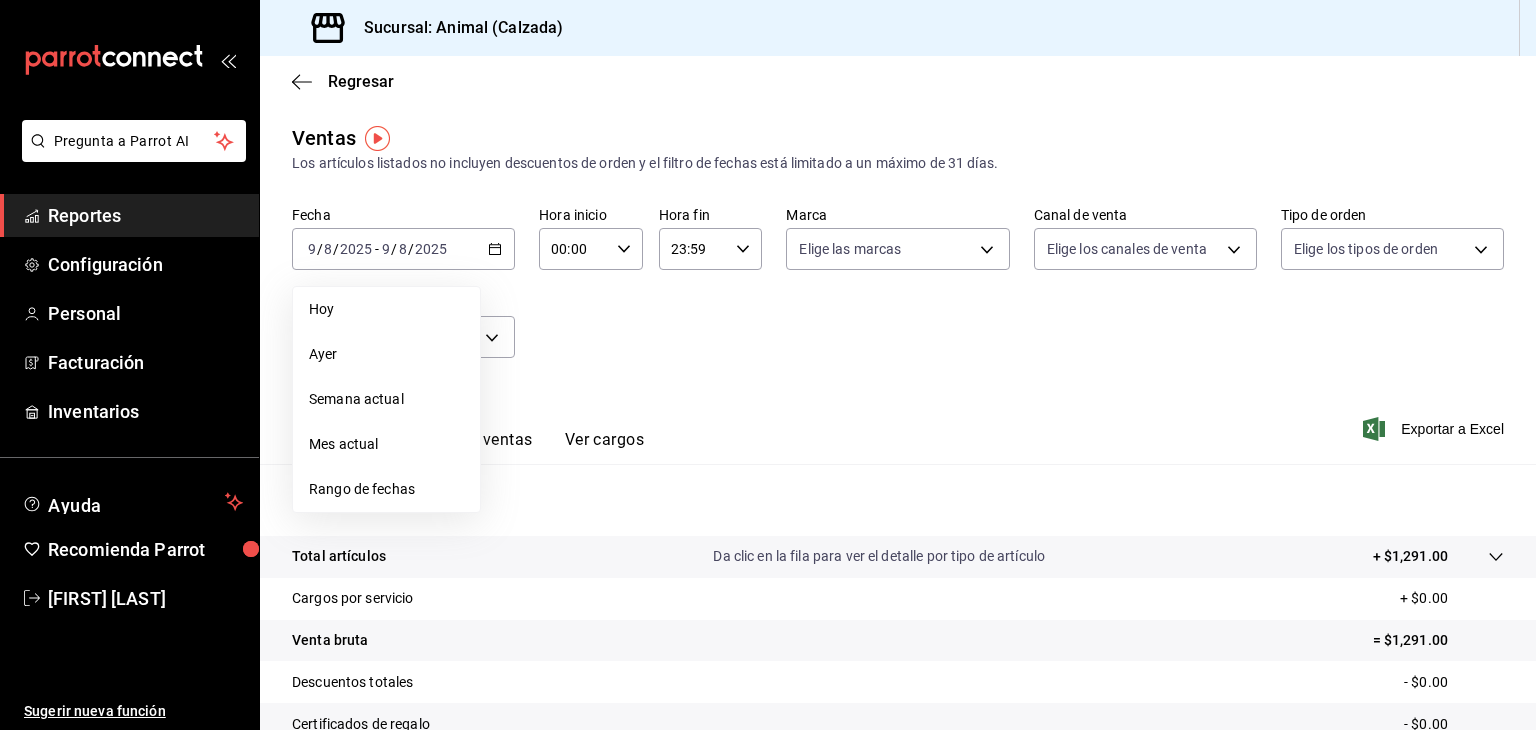 click on "Rango de fechas" at bounding box center (386, 489) 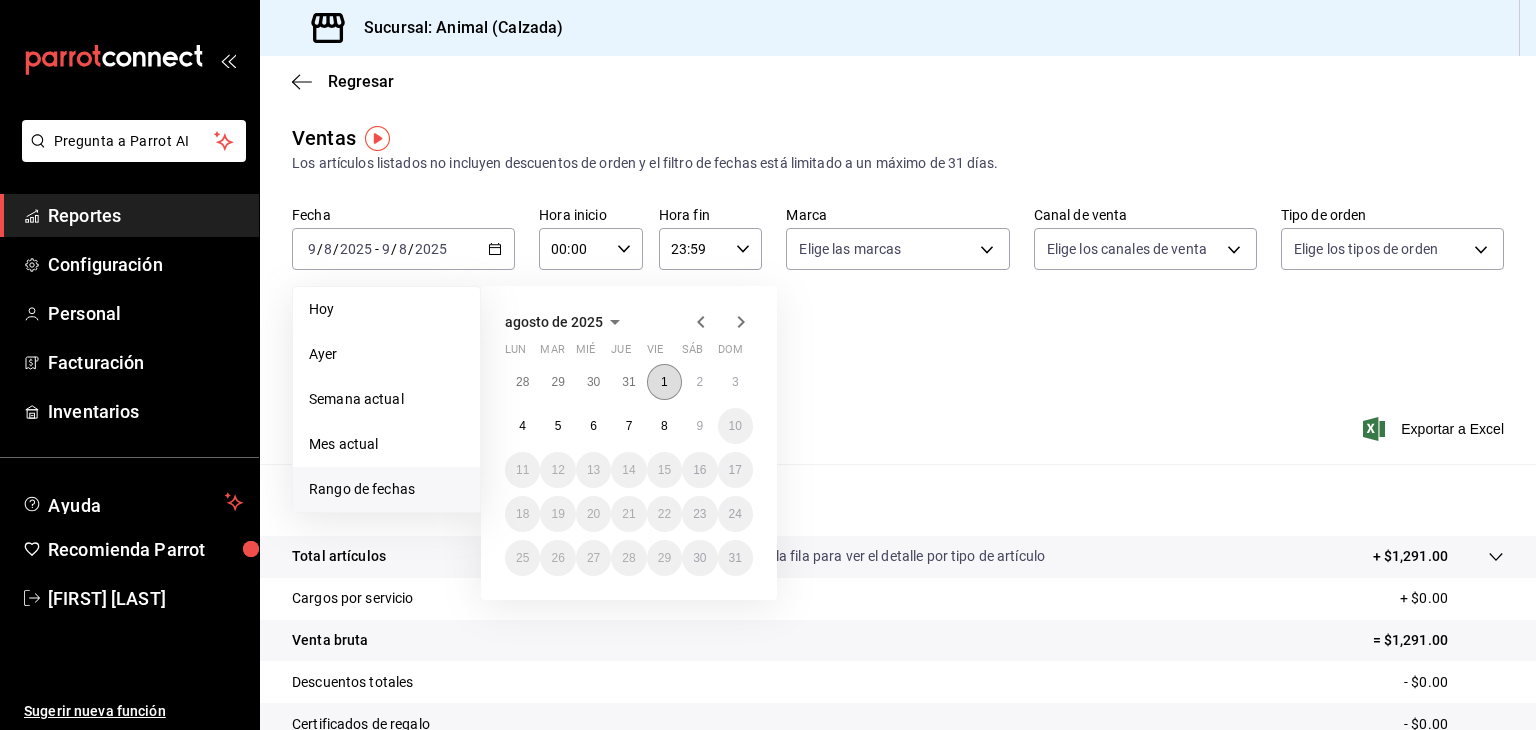 click on "1" at bounding box center (664, 382) 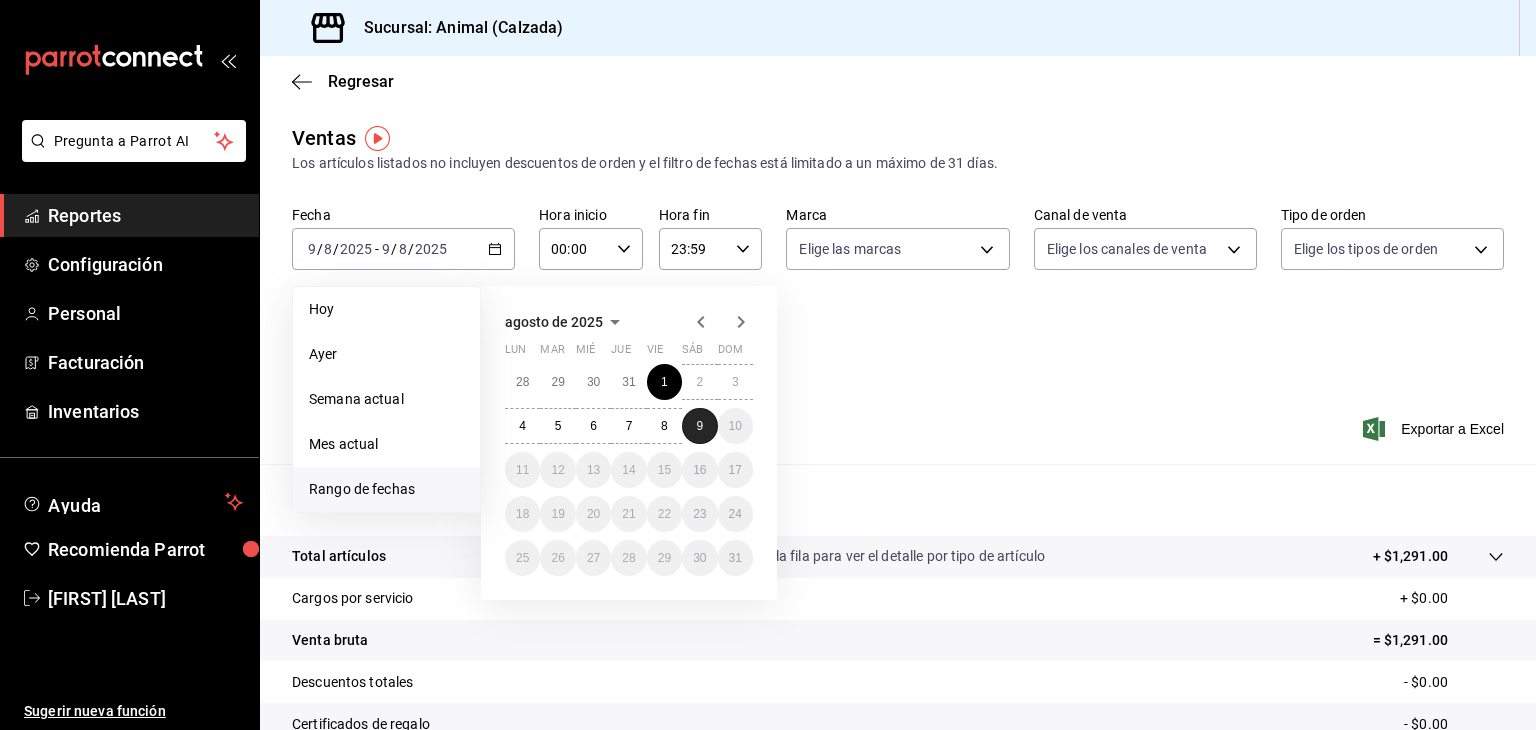 click on "9" at bounding box center (699, 426) 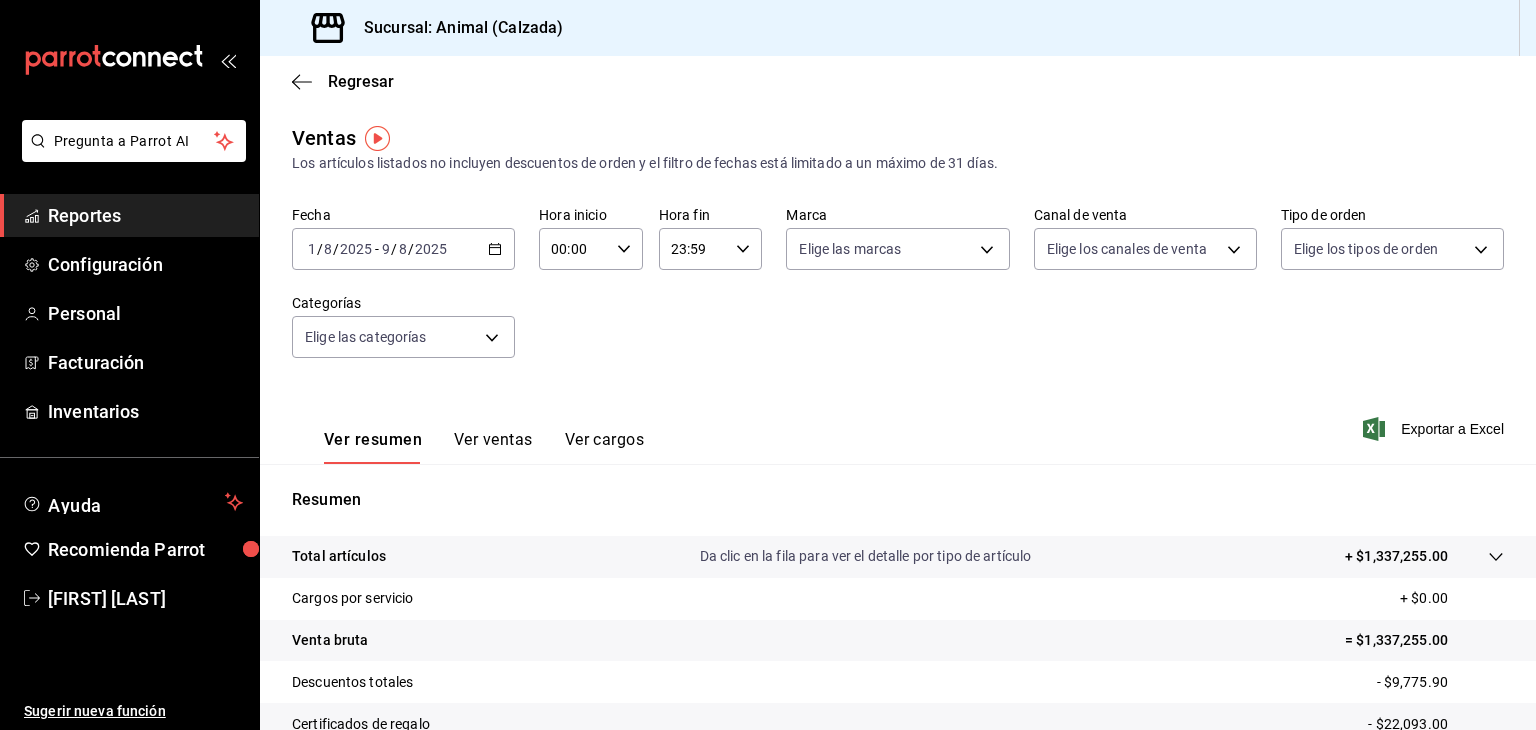 click 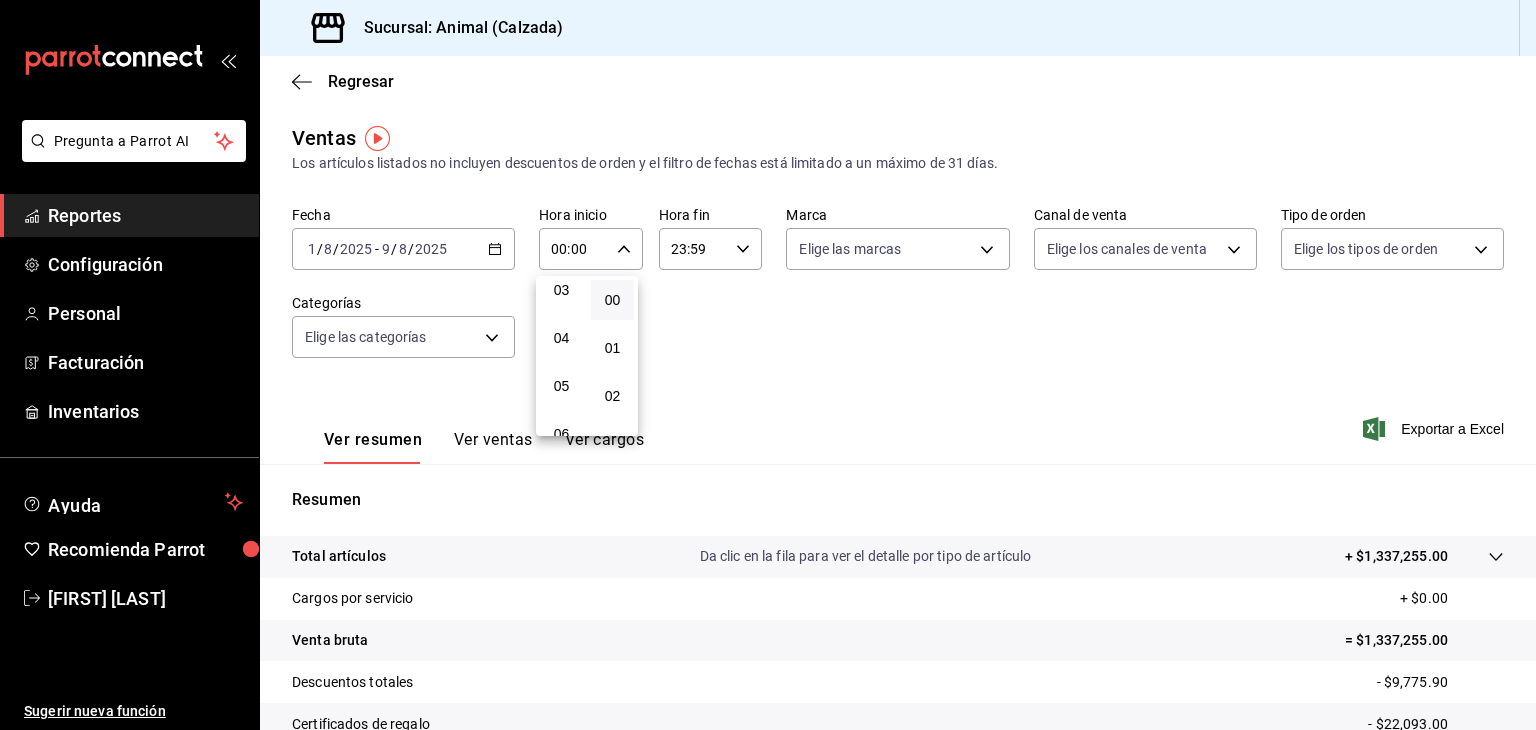 scroll, scrollTop: 155, scrollLeft: 0, axis: vertical 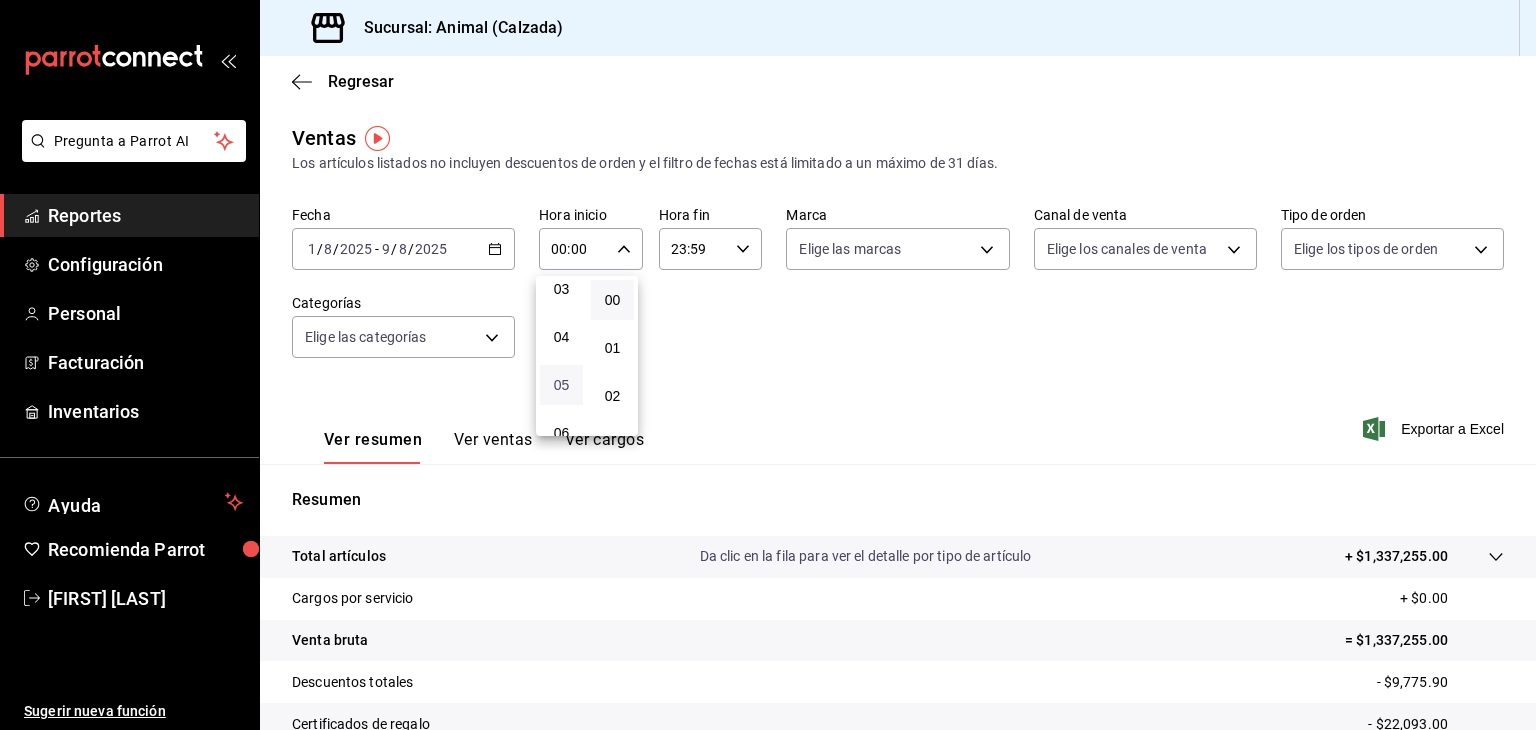 click on "05" at bounding box center [561, 385] 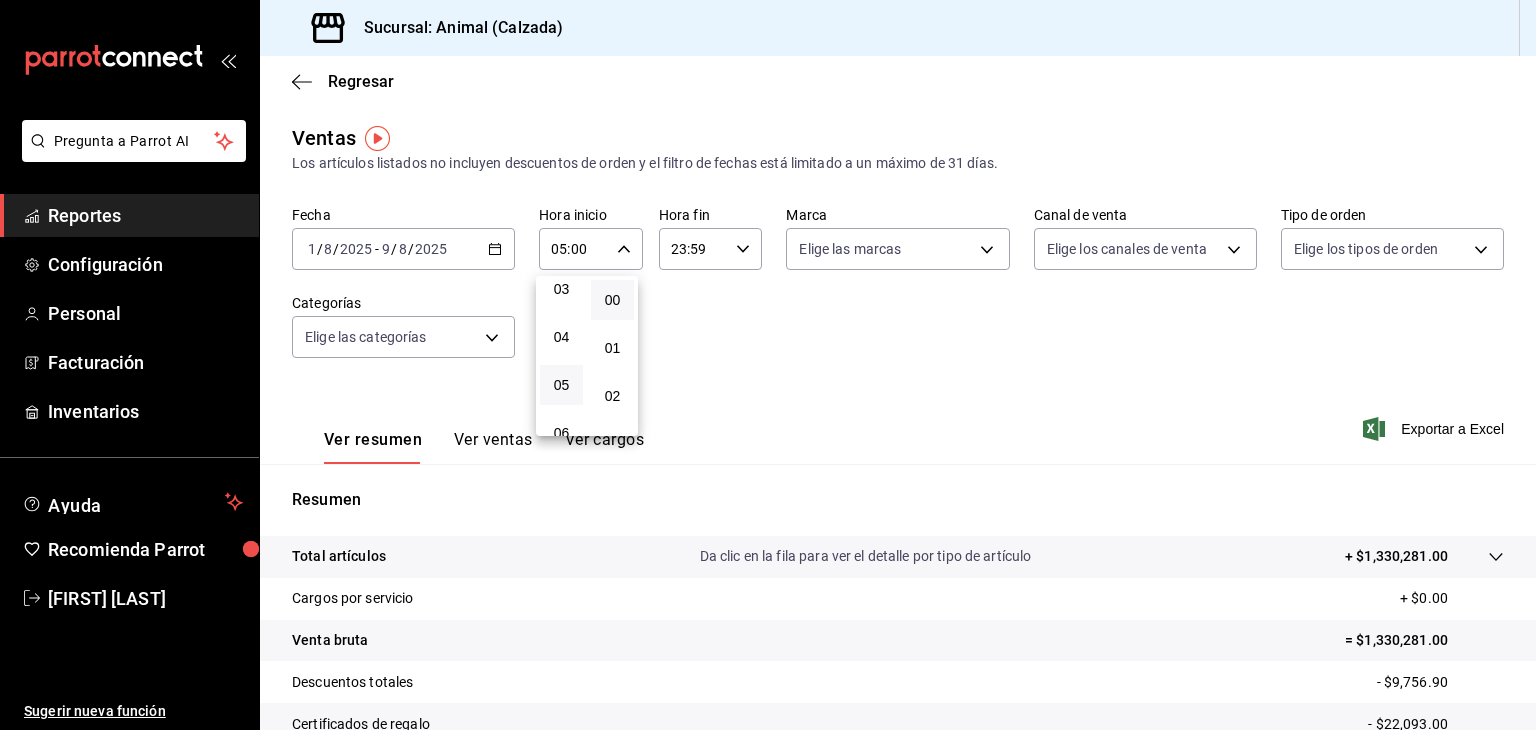 click at bounding box center [768, 365] 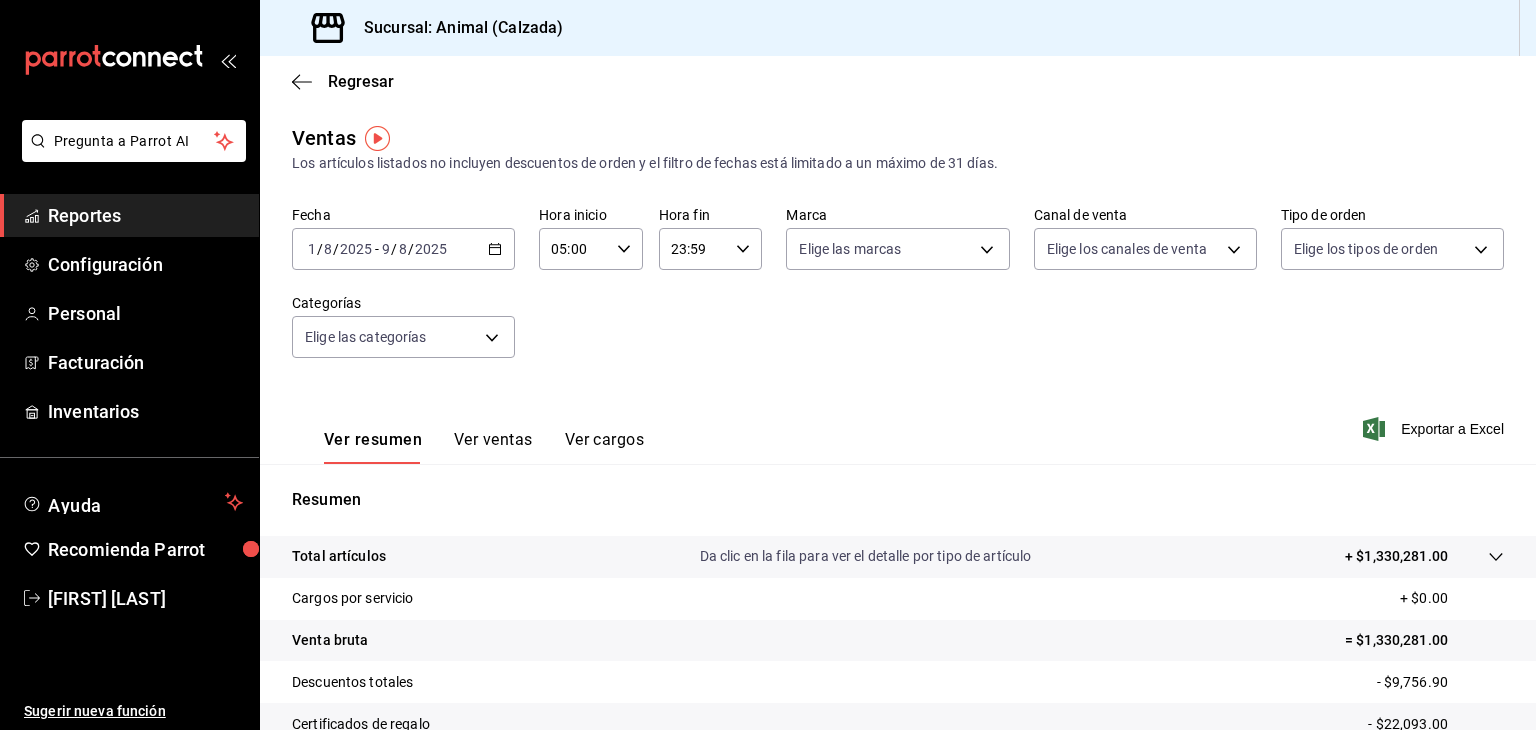 click on "23:59 Hora fin" at bounding box center [711, 249] 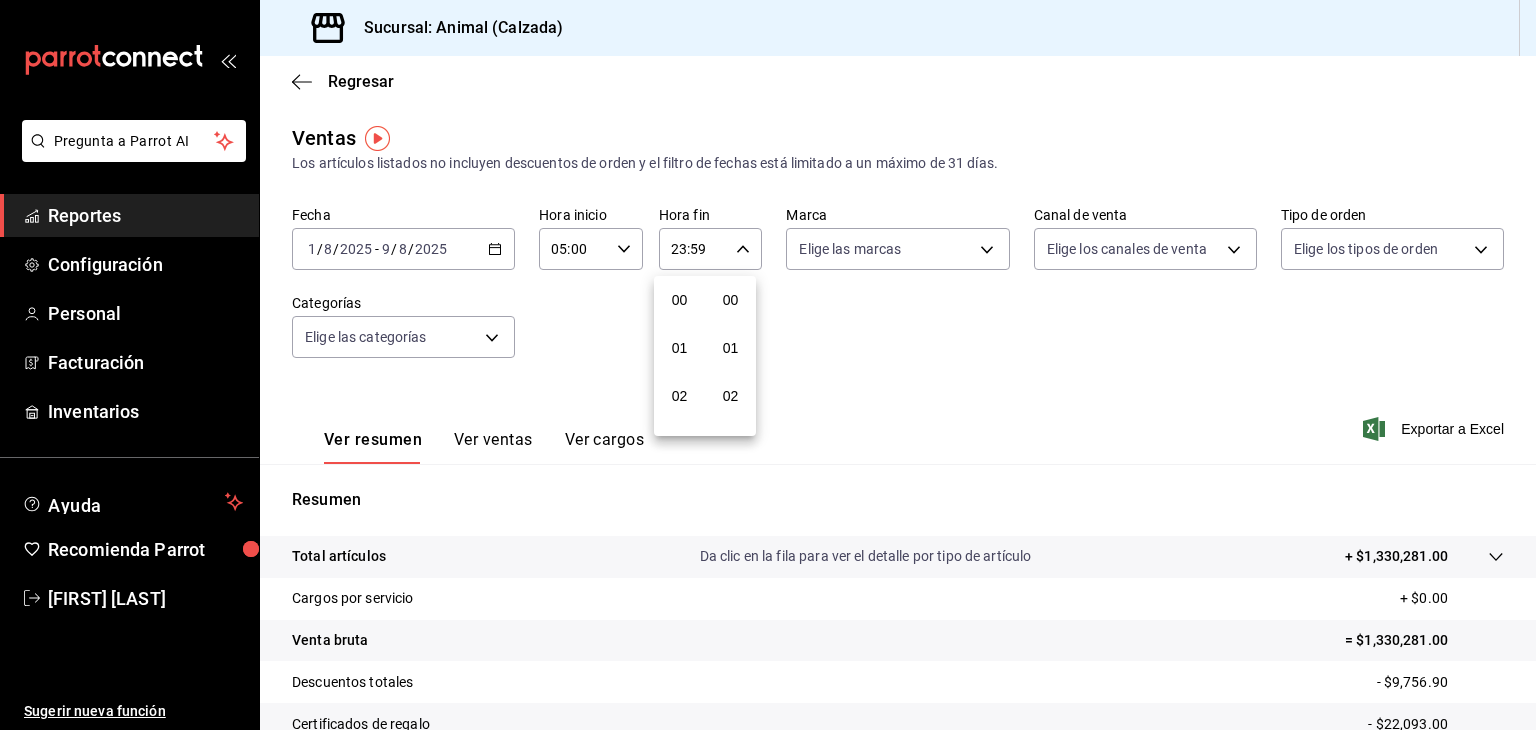 scroll, scrollTop: 1011, scrollLeft: 0, axis: vertical 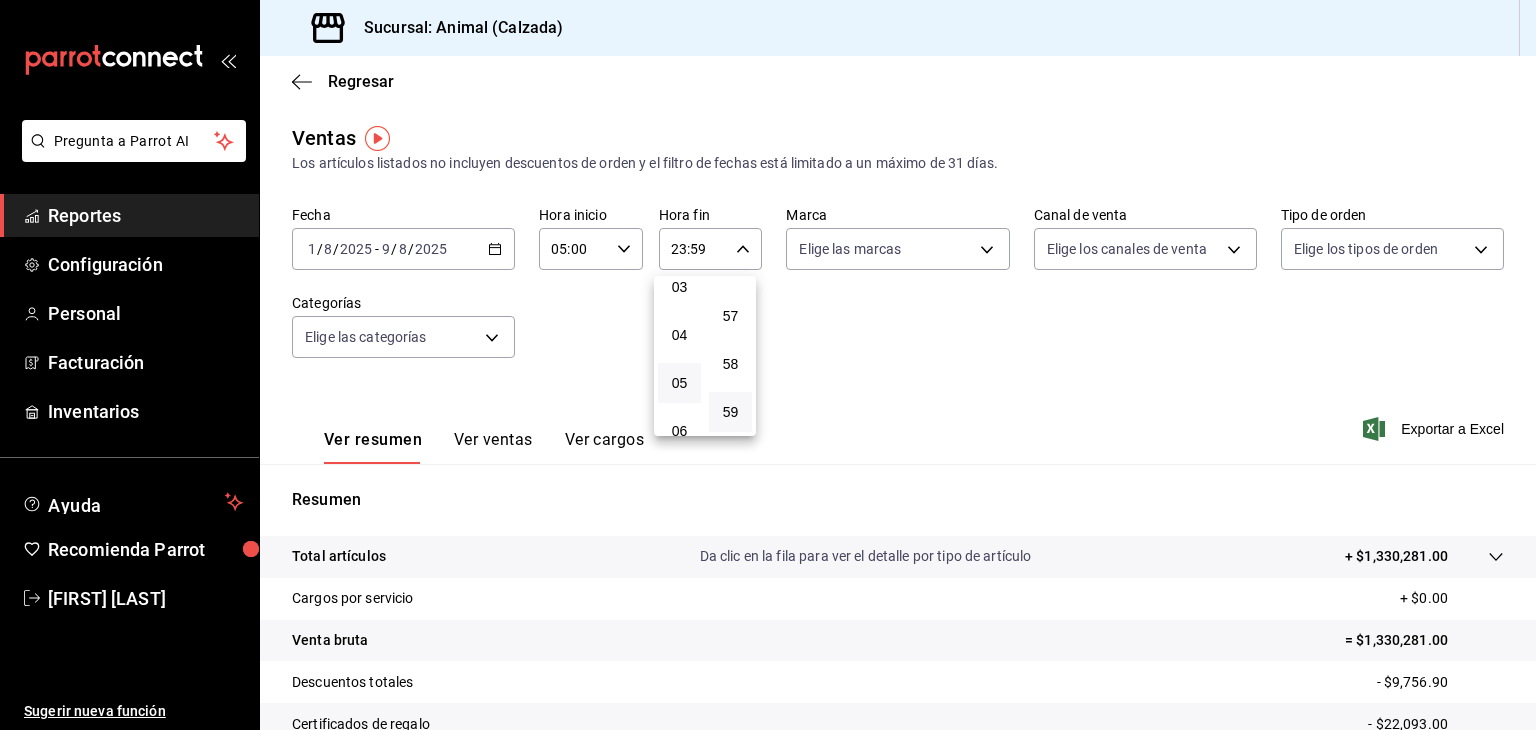 click on "05" at bounding box center [679, 383] 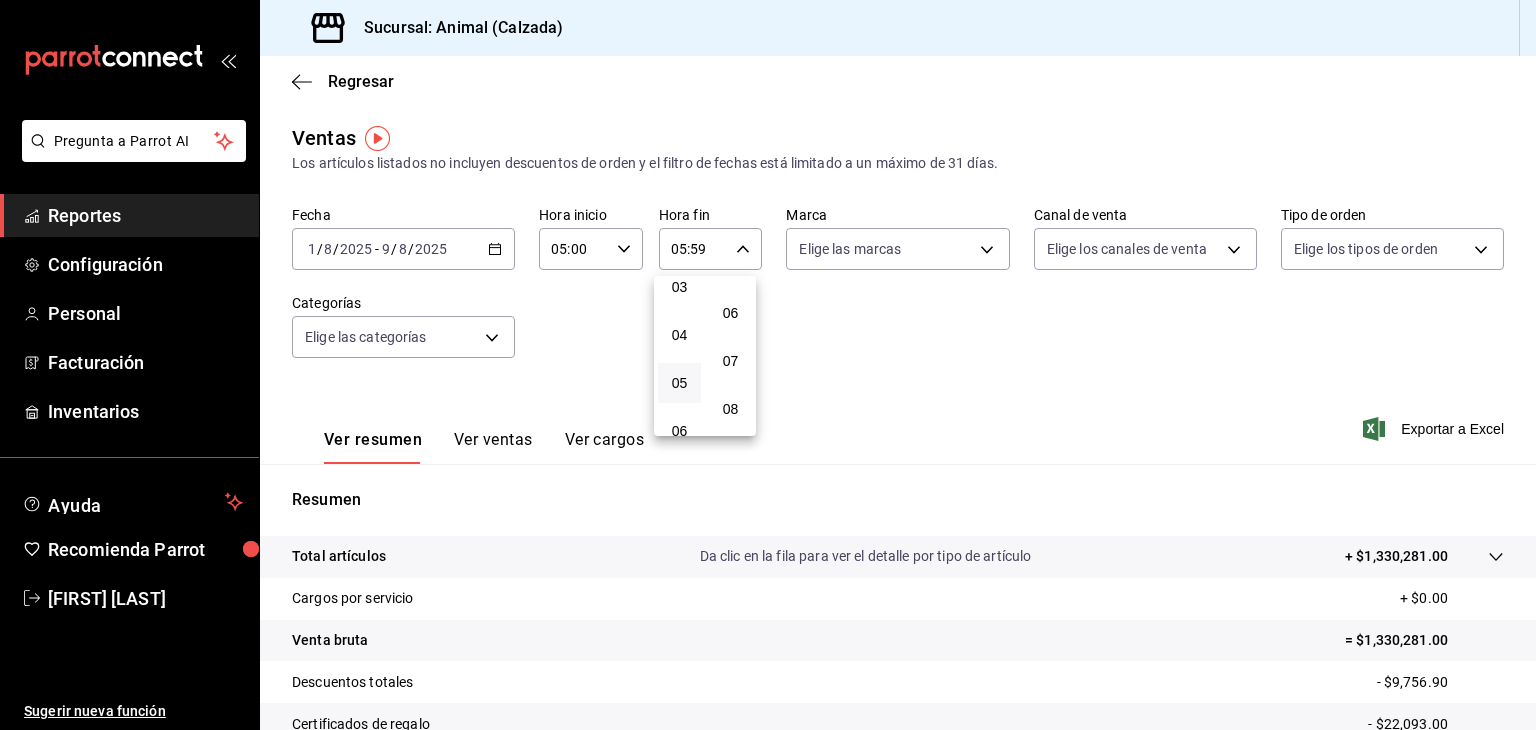 scroll, scrollTop: 0, scrollLeft: 0, axis: both 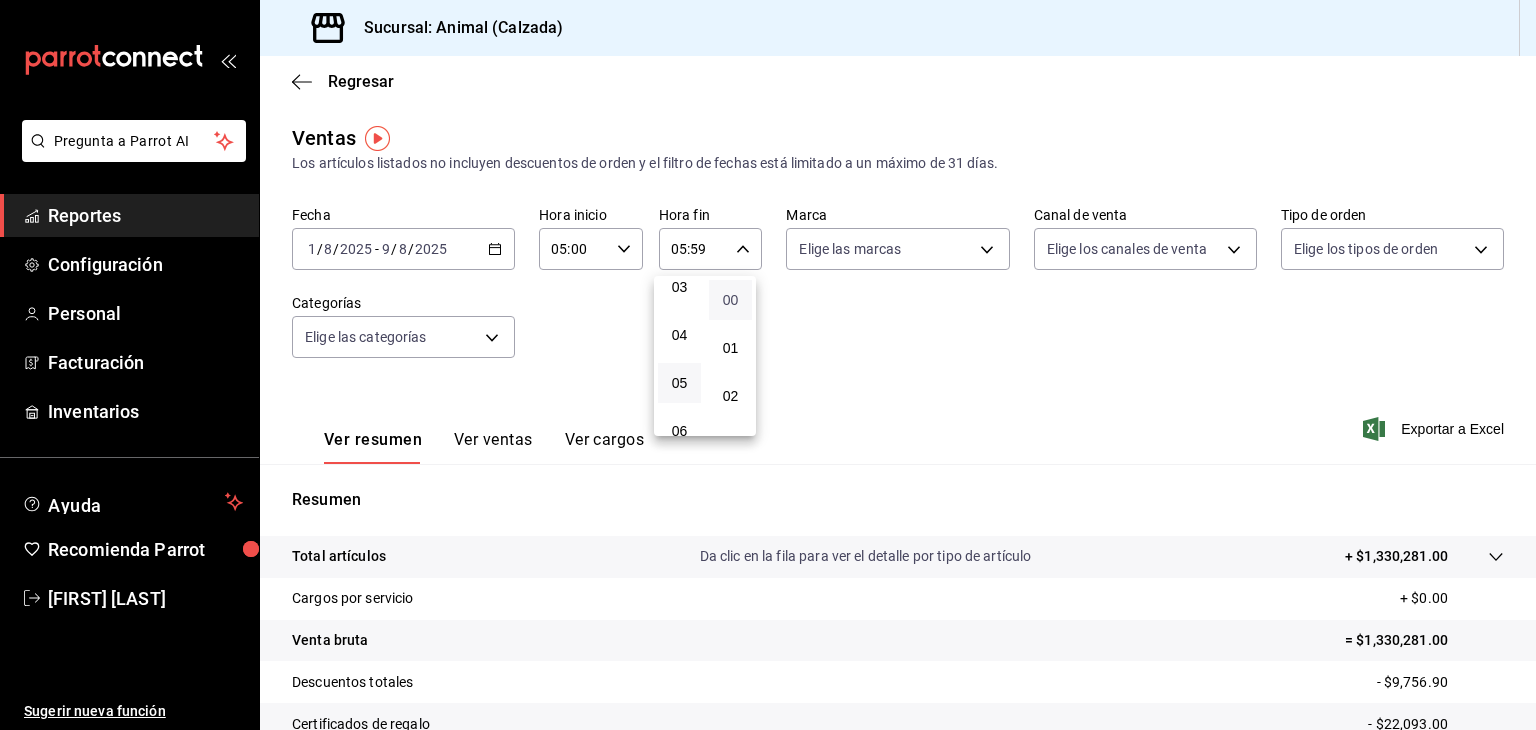 click on "00" at bounding box center (730, 300) 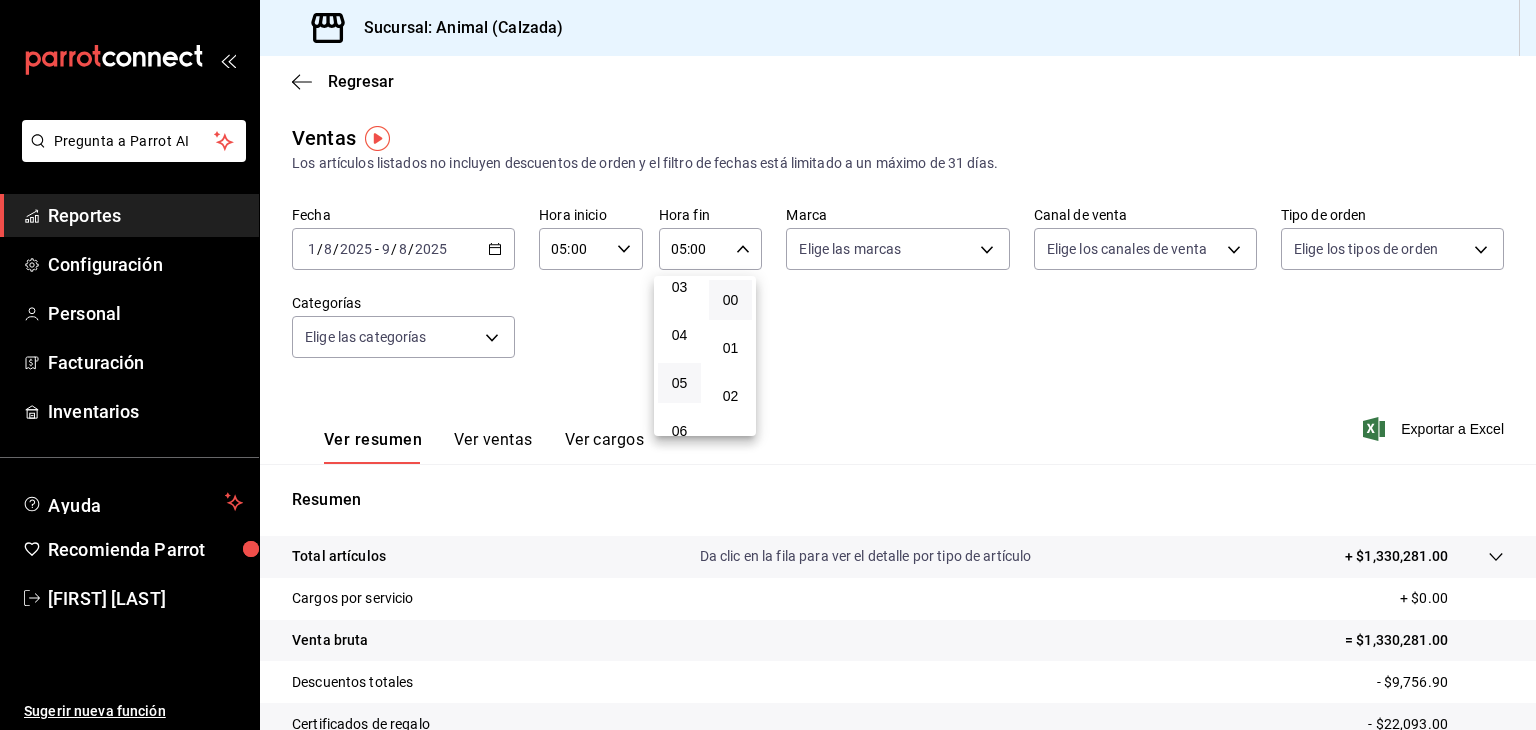 click at bounding box center (768, 365) 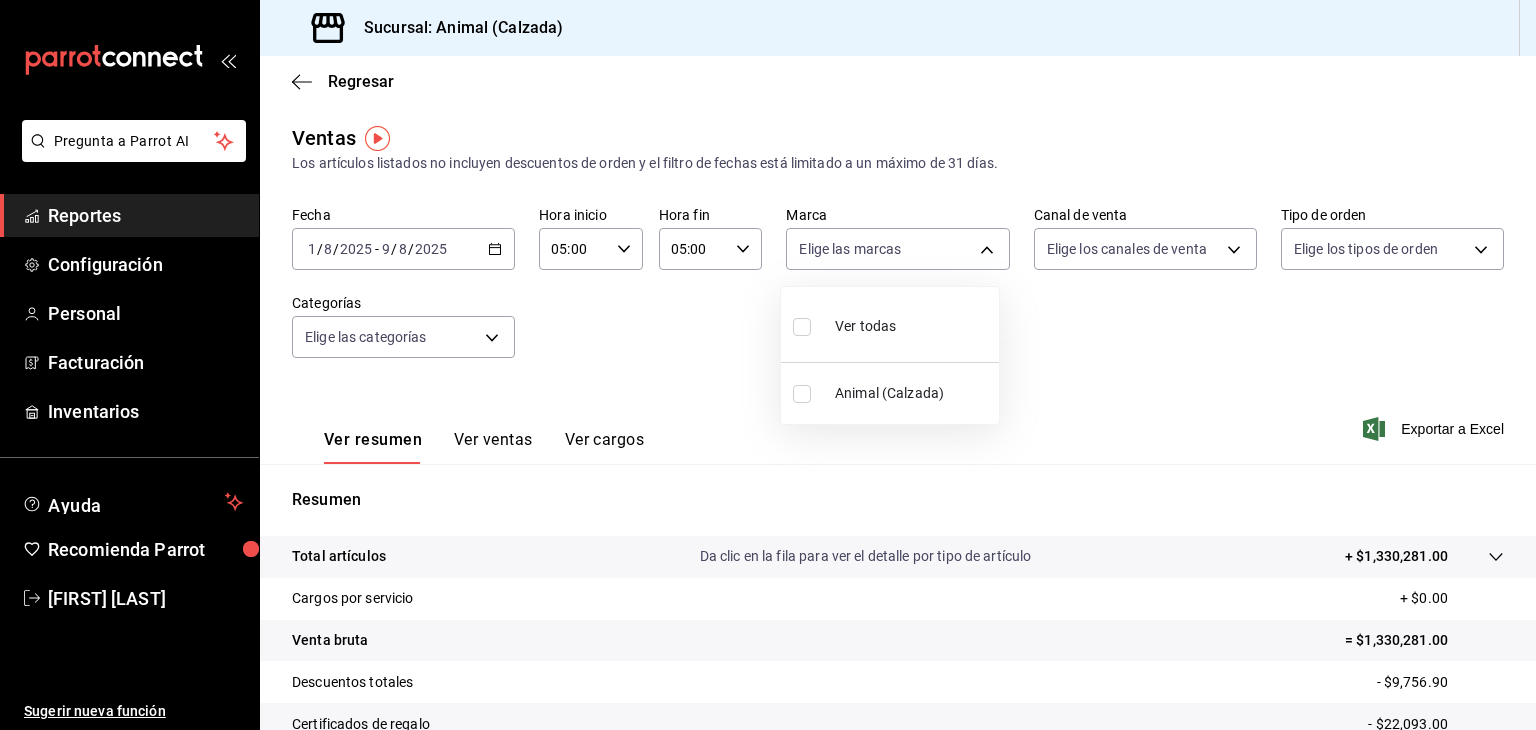 click on "Pregunta a Parrot AI Reportes   Configuración   Personal   Facturación   Inventarios   Ayuda Recomienda Parrot   [FIRST] [LAST]   Sugerir nueva función   Sucursal: Animal (Calzada) Regresar Ventas Los artículos listados no incluyen descuentos de orden y el filtro de fechas está limitado a un máximo de 31 días. Fecha 2025-08-01 1 / 8 / 2025 - 2025-08-09 9 / 8 / 2025 Hora inicio 05:00 Hora inicio Hora fin 05:00 Hora fin Marca Elige las marcas Canal de venta Elige los canales de venta Tipo de orden Elige los tipos de orden Categorías Elige las categorías Ver resumen Ver ventas Ver cargos Exportar a Excel Resumen Total artículos Da clic en la fila para ver el detalle por tipo de artículo + $1,330,281.00 Cargos por servicio + $0.00 Venta bruta = $1,330,281.00 Descuentos totales - $9,756.90 Certificados de regalo - $22,093.00 Venta total = $1,298,431.10 Impuestos - $179,093.94 Venta neta = $1,119,337.16 Pregunta a Parrot AI Reportes   Configuración   Personal   Facturación   Inventarios   Ayuda" at bounding box center (768, 365) 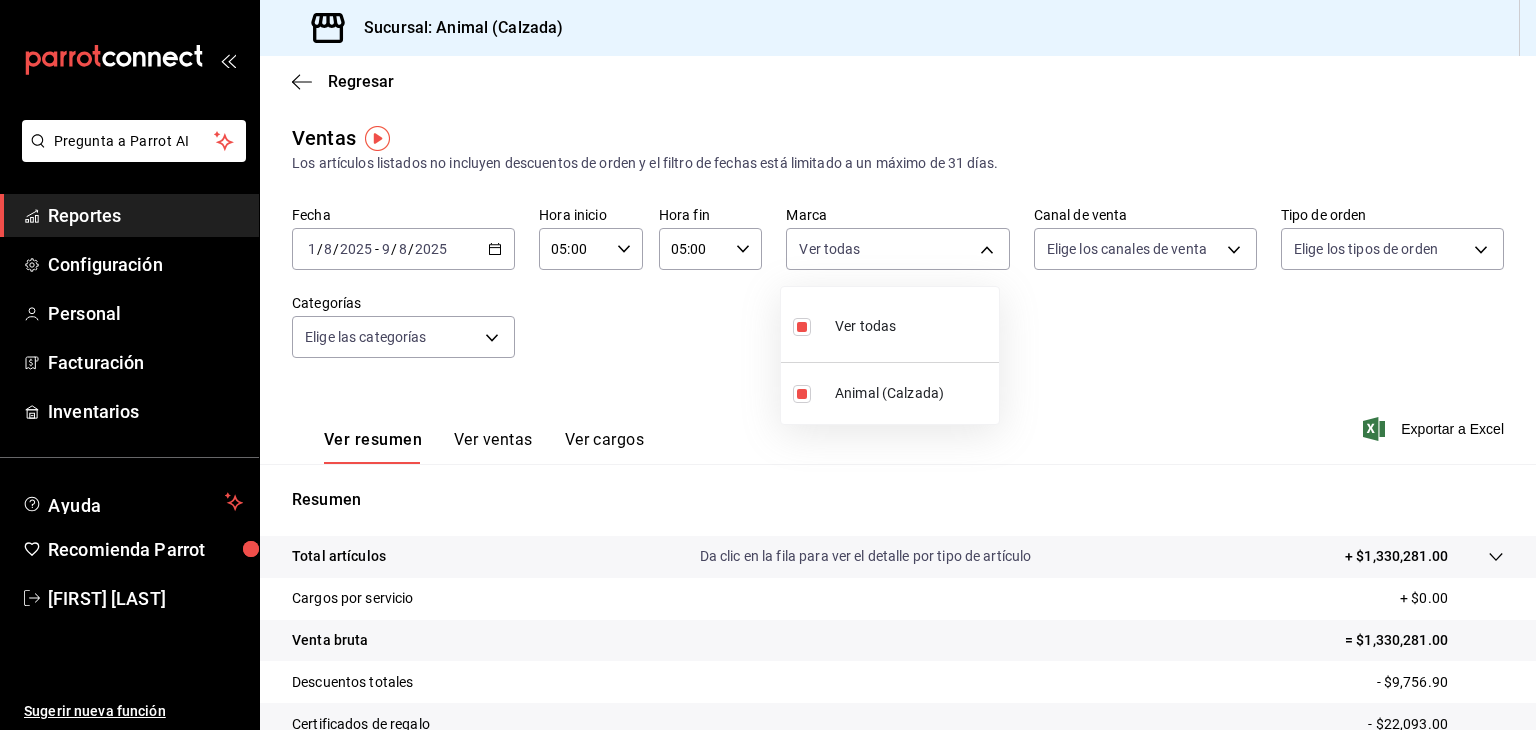 click at bounding box center (768, 365) 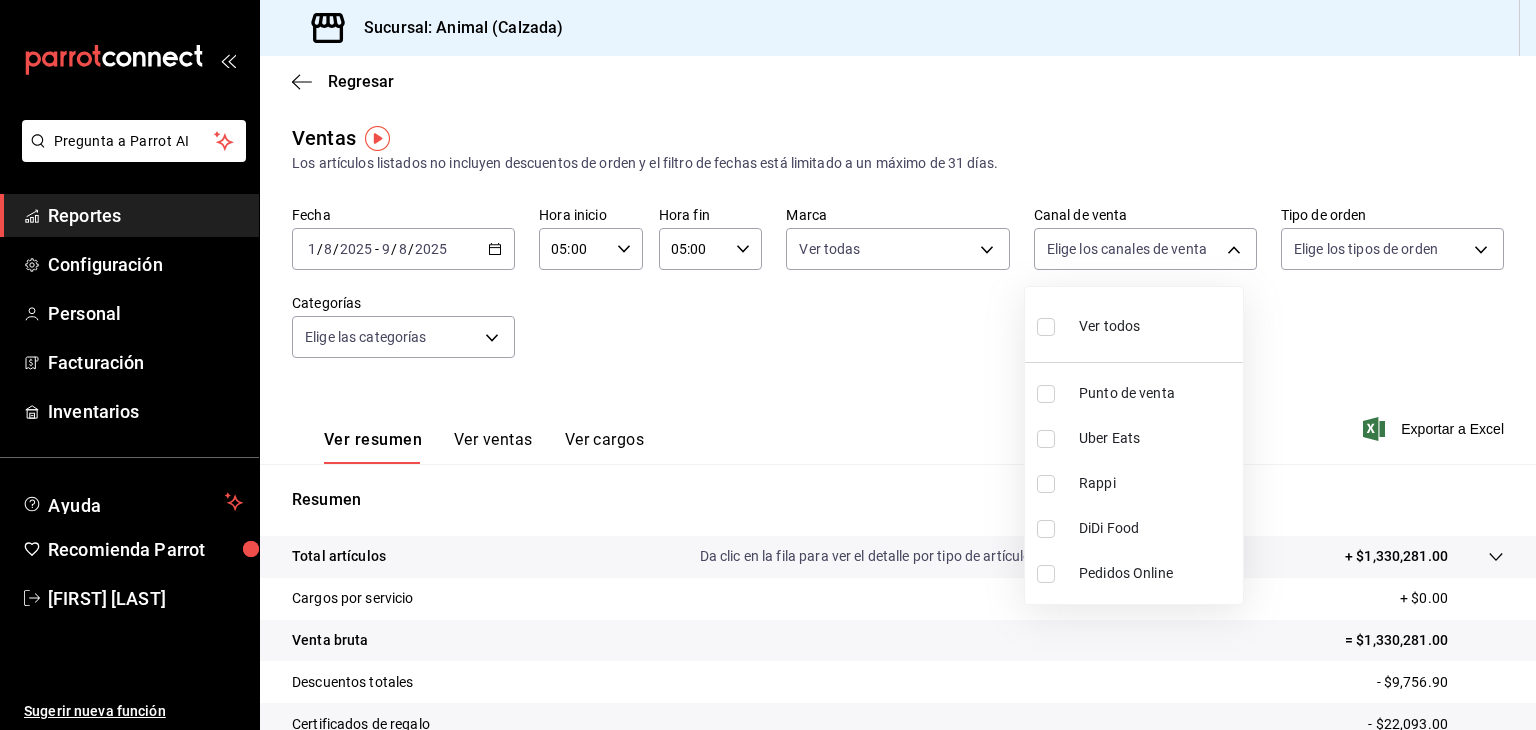 click on "Pregunta a Parrot AI Reportes   Configuración   Personal   Facturación   Inventarios   Ayuda Recomienda Parrot   [FIRST] [LAST]   Sugerir nueva función   Sucursal: Animal (Calzada) Regresar Ventas Los artículos listados no incluyen descuentos de orden y el filtro de fechas está limitado a un máximo de 31 días. Fecha 2025-08-01 1 / 8 / 2025 - 2025-08-09 9 / 8 / 2025 Hora inicio 05:00 Hora inicio Hora fin 05:00 Hora fin Marca Ver todas e26472f3-9262-489d-bcba-4c6b034529c7 Canal de venta Elige los canales de venta Tipo de orden Elige los tipos de orden Categorías Elige las categorías Ver resumen Ver ventas Ver cargos Exportar a Excel Resumen Total artículos Da clic en la fila para ver el detalle por tipo de artículo + $1,330,281.00 Cargos por servicio + $0.00 Venta bruta = $1,330,281.00 Descuentos totales - $9,756.90 Certificados de regalo - $22,093.00 Venta total = $1,298,431.10 Impuestos - $179,093.94 Venta neta = $1,119,337.16 Pregunta a Parrot AI Reportes   Configuración   Personal   Facturación" at bounding box center (768, 365) 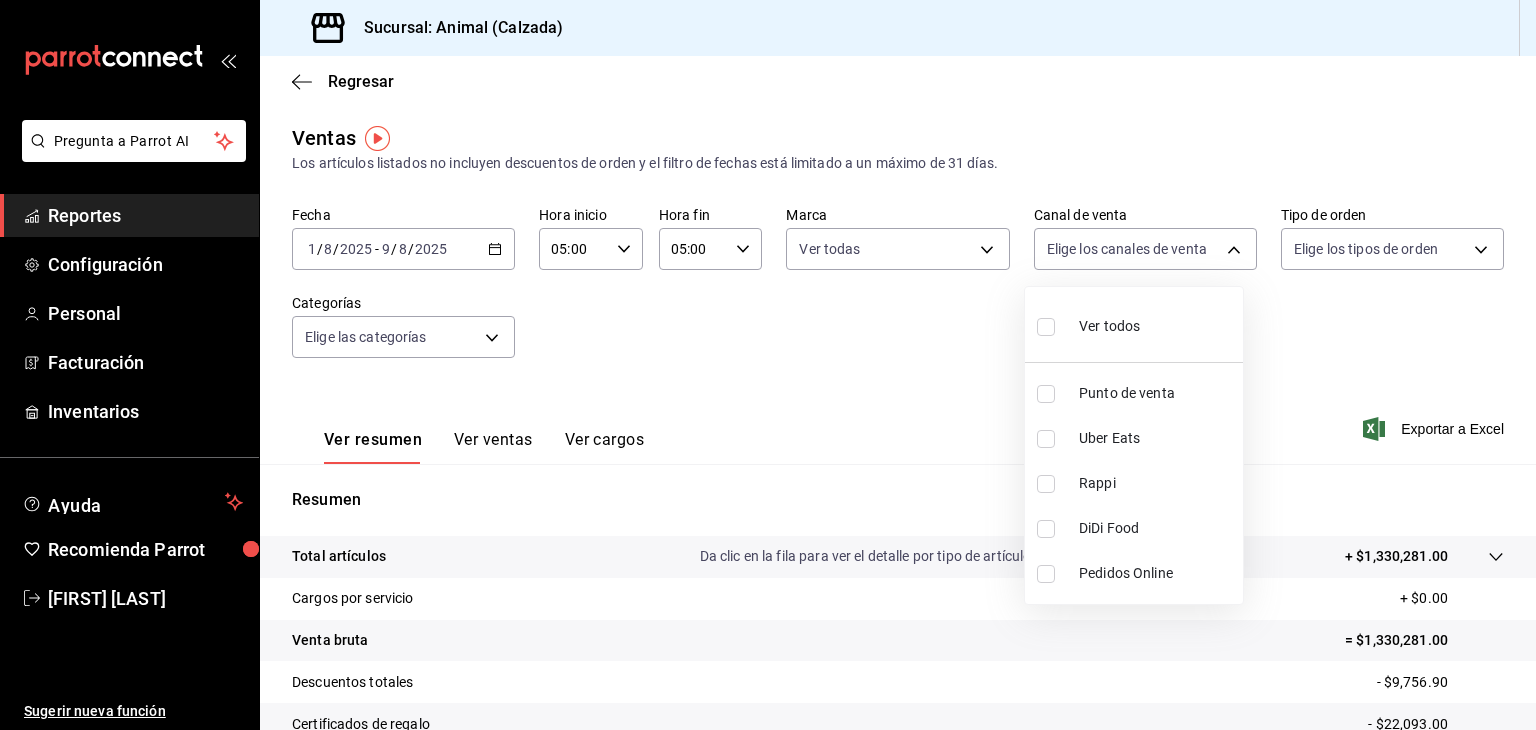 click at bounding box center [1046, 327] 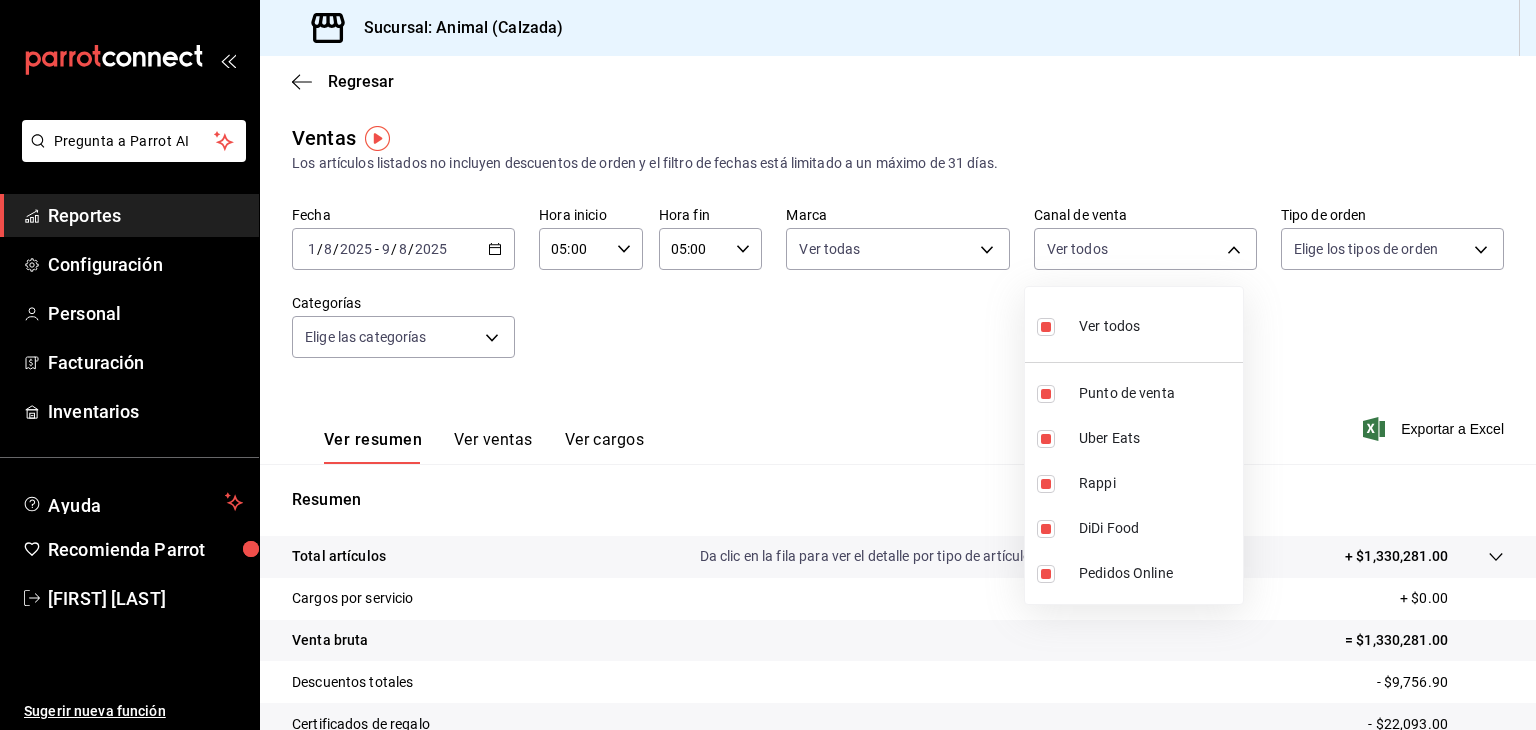 click at bounding box center (768, 365) 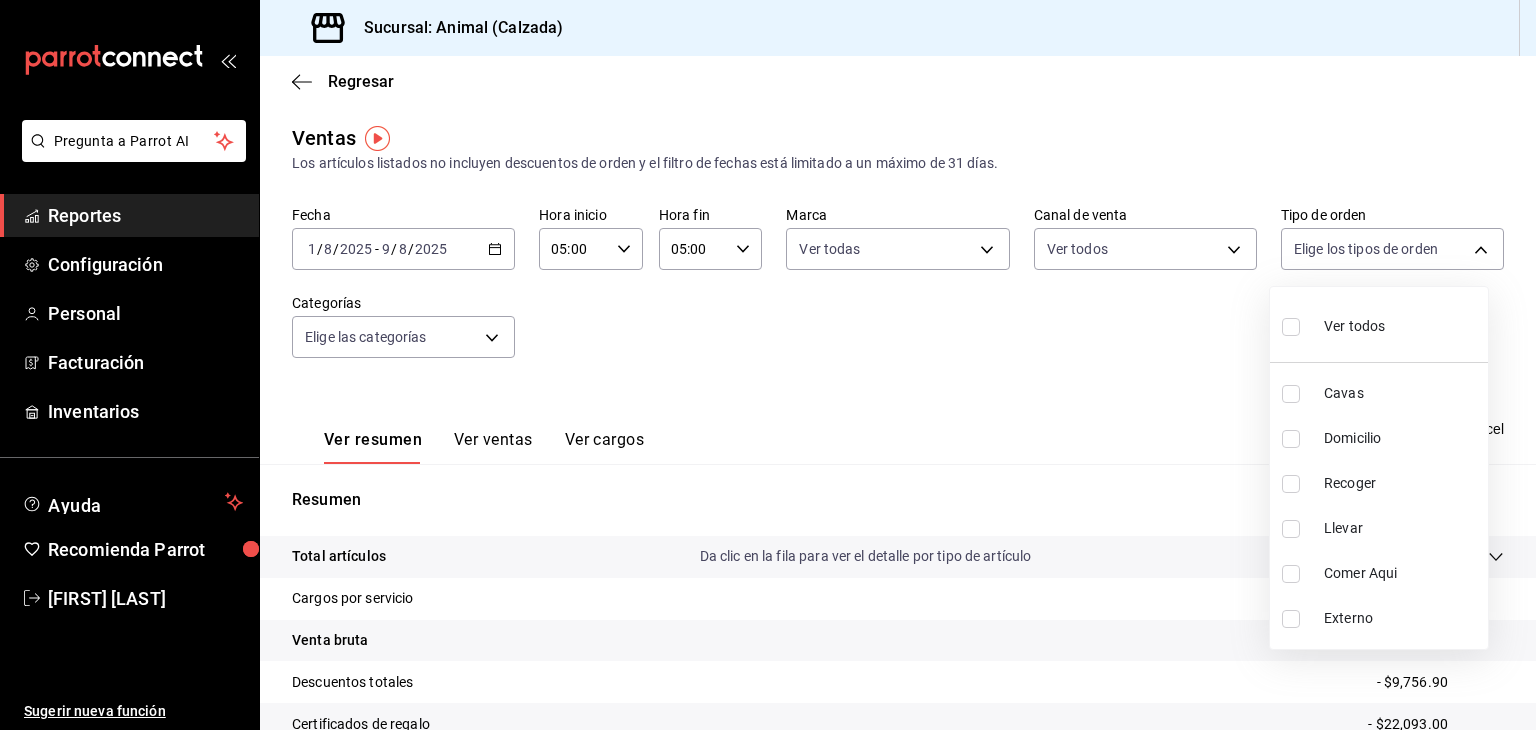 click on "Pregunta a Parrot AI Reportes   Configuración   Personal   Facturación   Inventarios   Ayuda Recomienda Parrot   [FIRST] [LAST]   Sugerir nueva función   Sucursal: Animal (Calzada) Regresar Ventas Los artículos listados no incluyen descuentos de orden y el filtro de fechas está limitado a un máximo de 31 días. Fecha 2025-08-01 1 / 8 / 2025 - 2025-08-09 9 / 8 / 2025 Hora inicio 05:00 Hora inicio Hora fin 05:00 Hora fin Marca Ver todas e26472f3-9262-489d-bcba-4c6b034529c7 Canal de venta Ver todos PARROT,UBER_EATS,RAPPI,DIDI_FOOD,ONLINE Tipo de orden Elige los tipos de orden Categorías Elige las categorías Ver resumen Ver ventas Ver cargos Exportar a Excel Resumen Total artículos Da clic en la fila para ver el detalle por tipo de artículo + $1,330,281.00 Cargos por servicio + $0.00 Venta bruta = $1,330,281.00 Descuentos totales - $9,756.90 Certificados de regalo - $22,093.00 Venta total = $1,298,431.10 Impuestos - $179,093.94 Venta neta = $1,119,337.16 Pregunta a Parrot AI Reportes   Configuración" at bounding box center (768, 365) 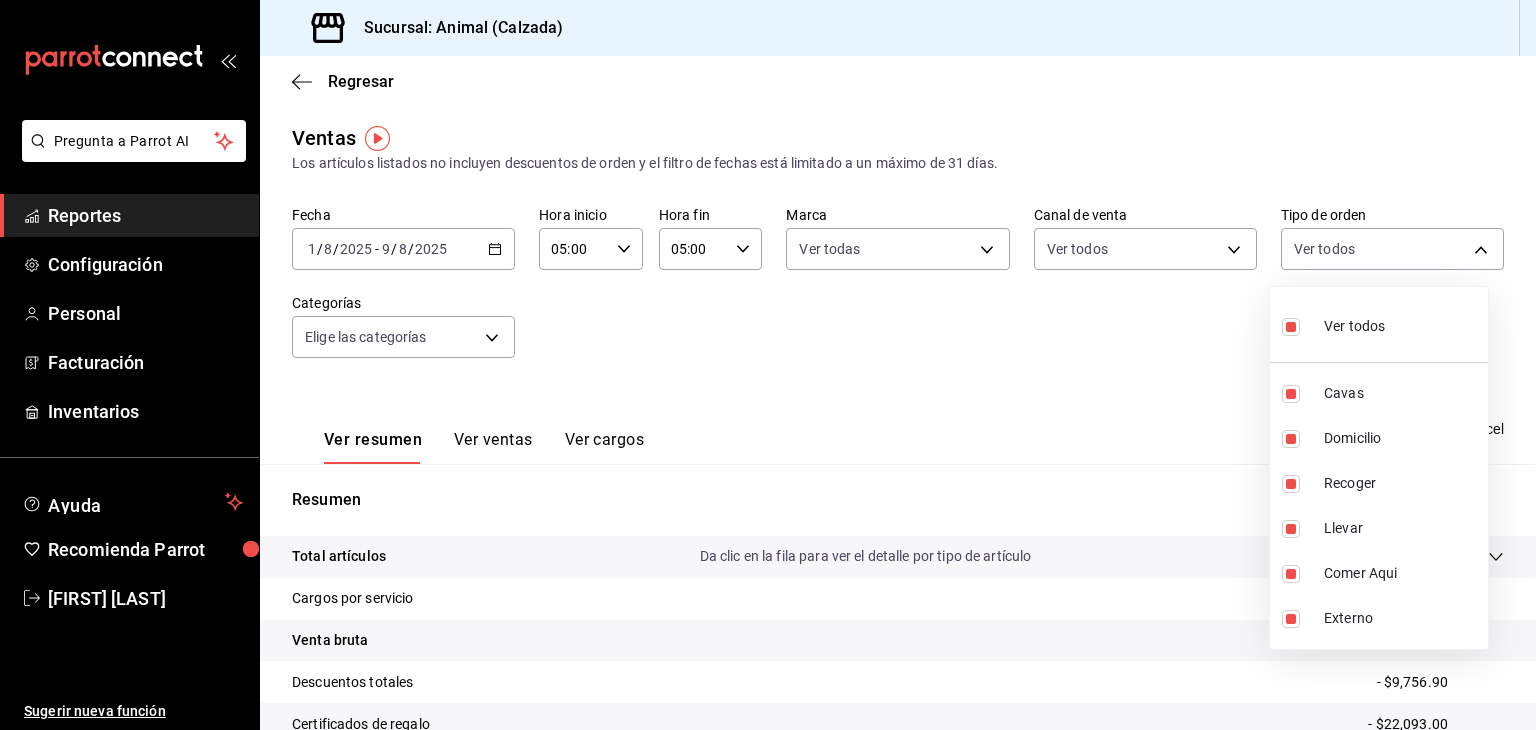 click at bounding box center (768, 365) 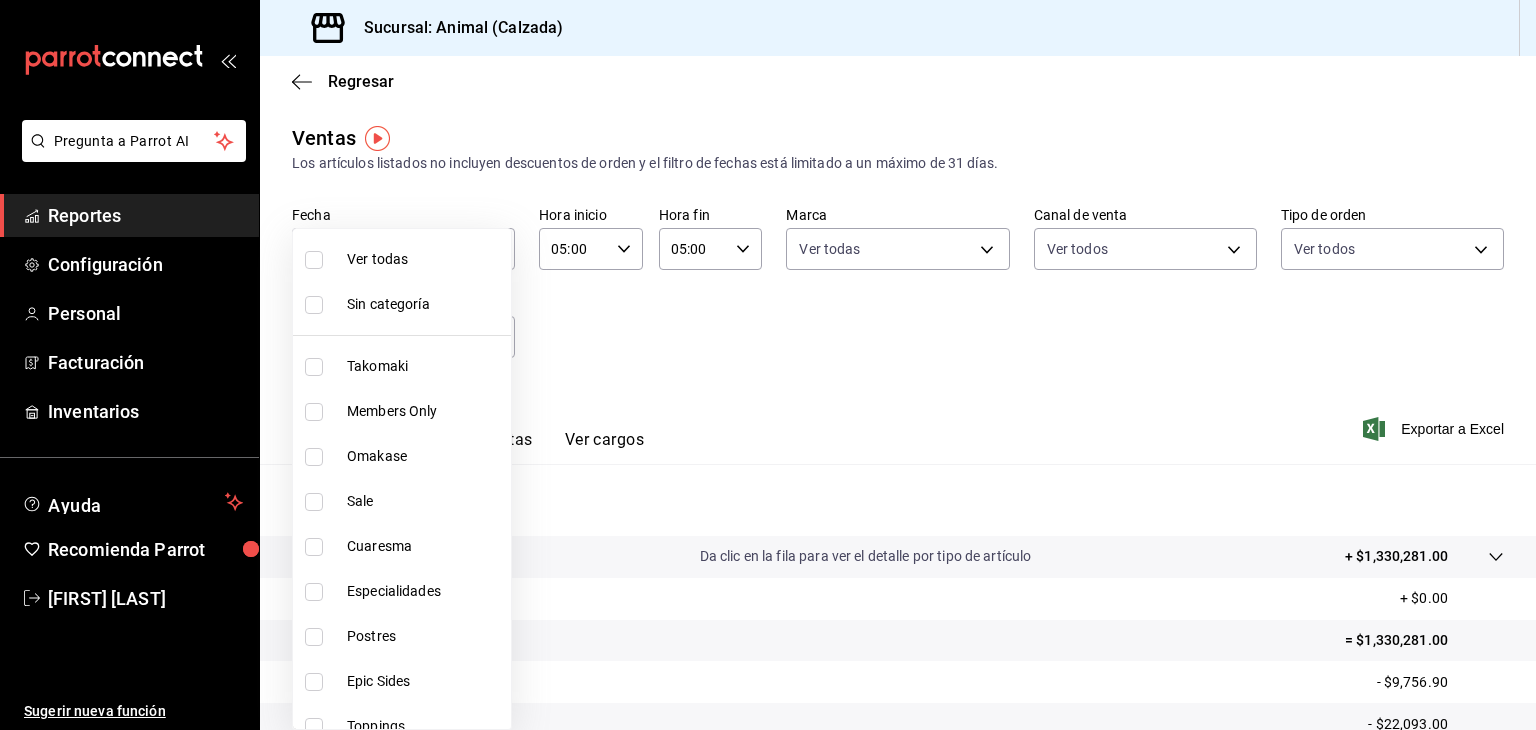 click on "Pregunta a Parrot AI Reportes   Configuración   Personal   Facturación   Inventarios   Ayuda Recomienda Parrot   [FIRST] [LAST]   Sugerir nueva función   Sucursal: Animal (Calzada) Regresar Ventas Los artículos listados no incluyen descuentos de orden y el filtro de fechas está limitado a un máximo de 31 días. Fecha 2025-08-01 1 / 8 / 2025 - 2025-08-09 9 / 8 / 2025 Hora inicio 05:00 Hora inicio Hora fin 05:00 Hora fin Marca Ver todas e26472f3-9262-489d-bcba-4c6b034529c7 Canal de venta Ver todos PARROT,UBER_EATS,RAPPI,DIDI_FOOD,ONLINE Tipo de orden Ver todos 588630d3-b511-4bba-a729-32472510037f,54b7ae00-ca47-4ec1-b7ff-55842c0a2b62,92293fd7-2d7b-430b-85d7-0dfe47b44eba,6237157c-a0f8-48ff-b796-8e4576b5f3c5,200a31bf-f5a3-4f69-a302-e0fd34b5ac63,EXTERNAL Categorías Elige las categorías Ver resumen Ver ventas Ver cargos Exportar a Excel Resumen Total artículos Da clic en la fila para ver el detalle por tipo de artículo + $1,330,281.00 Cargos por servicio + $0.00 Venta bruta = $1,330,281.00 - $9,756.90" at bounding box center [768, 365] 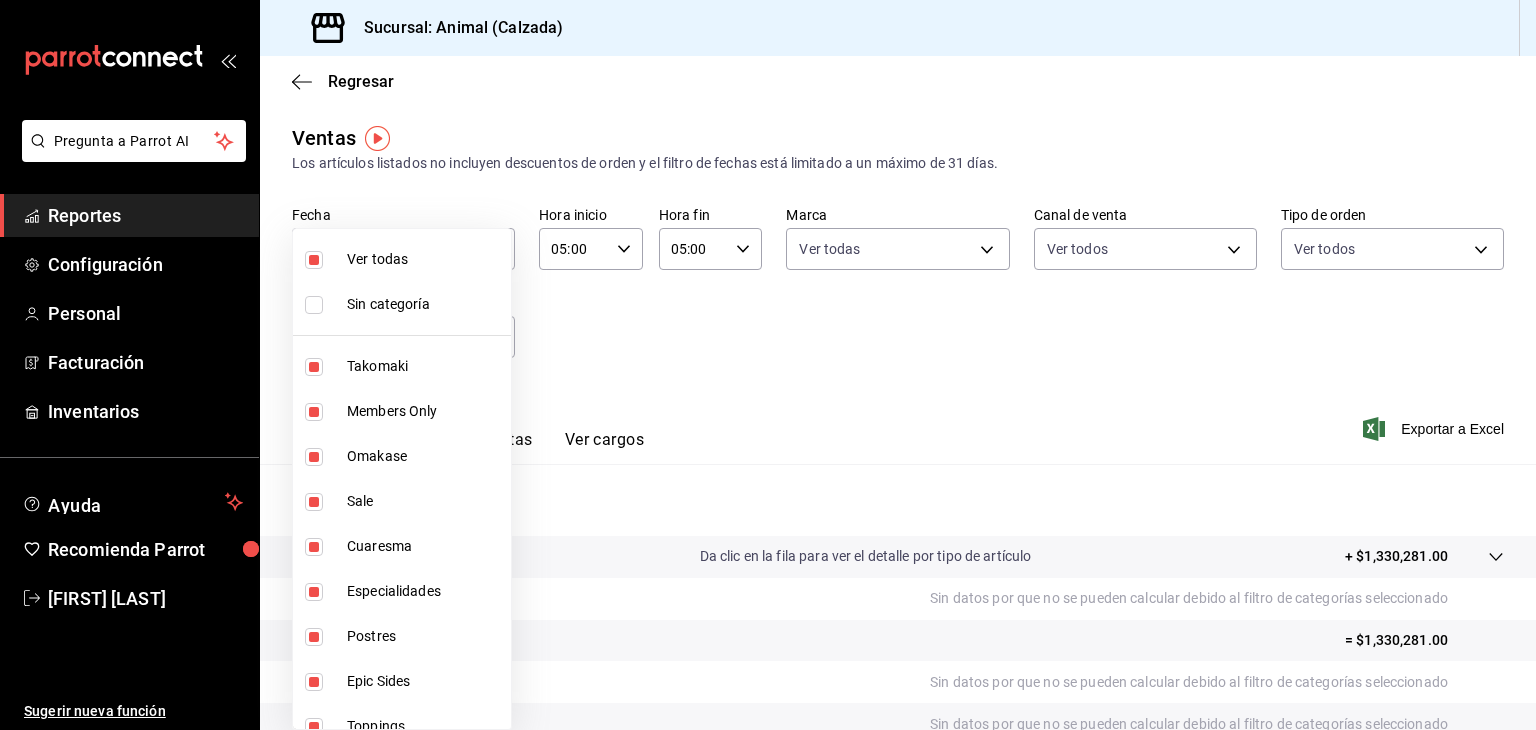 click at bounding box center [768, 365] 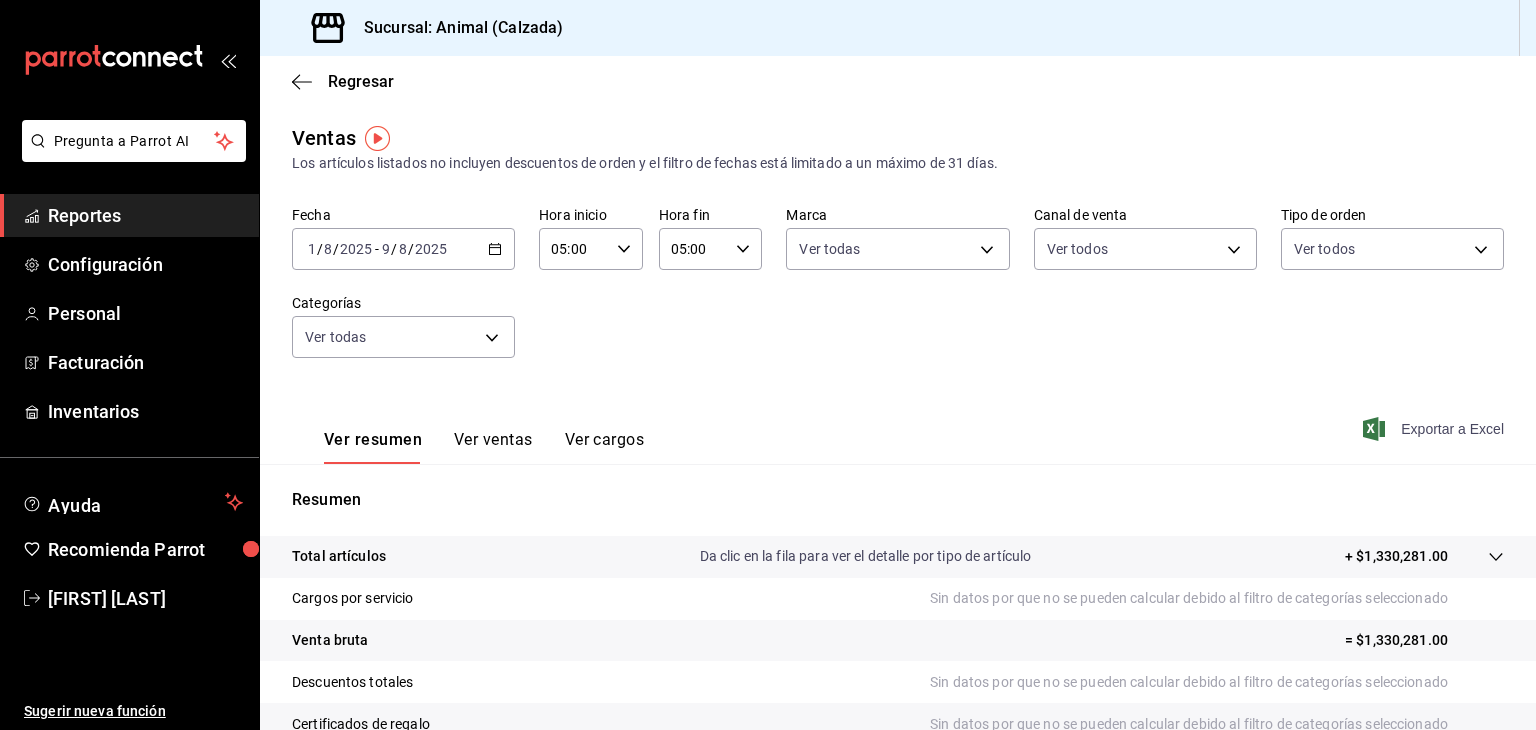 click on "Exportar a Excel" at bounding box center (1435, 429) 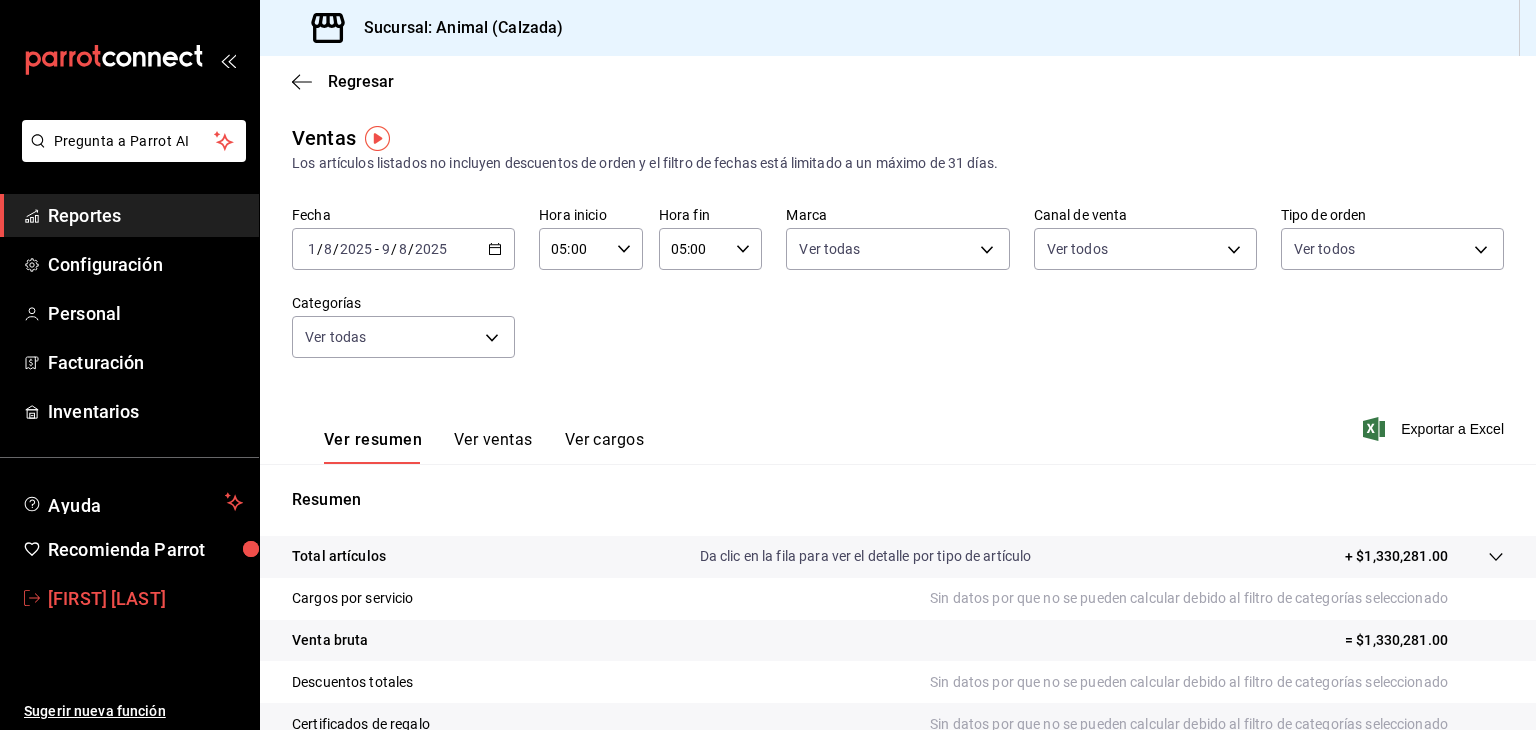 click on "[FIRST] [LAST]" at bounding box center [145, 598] 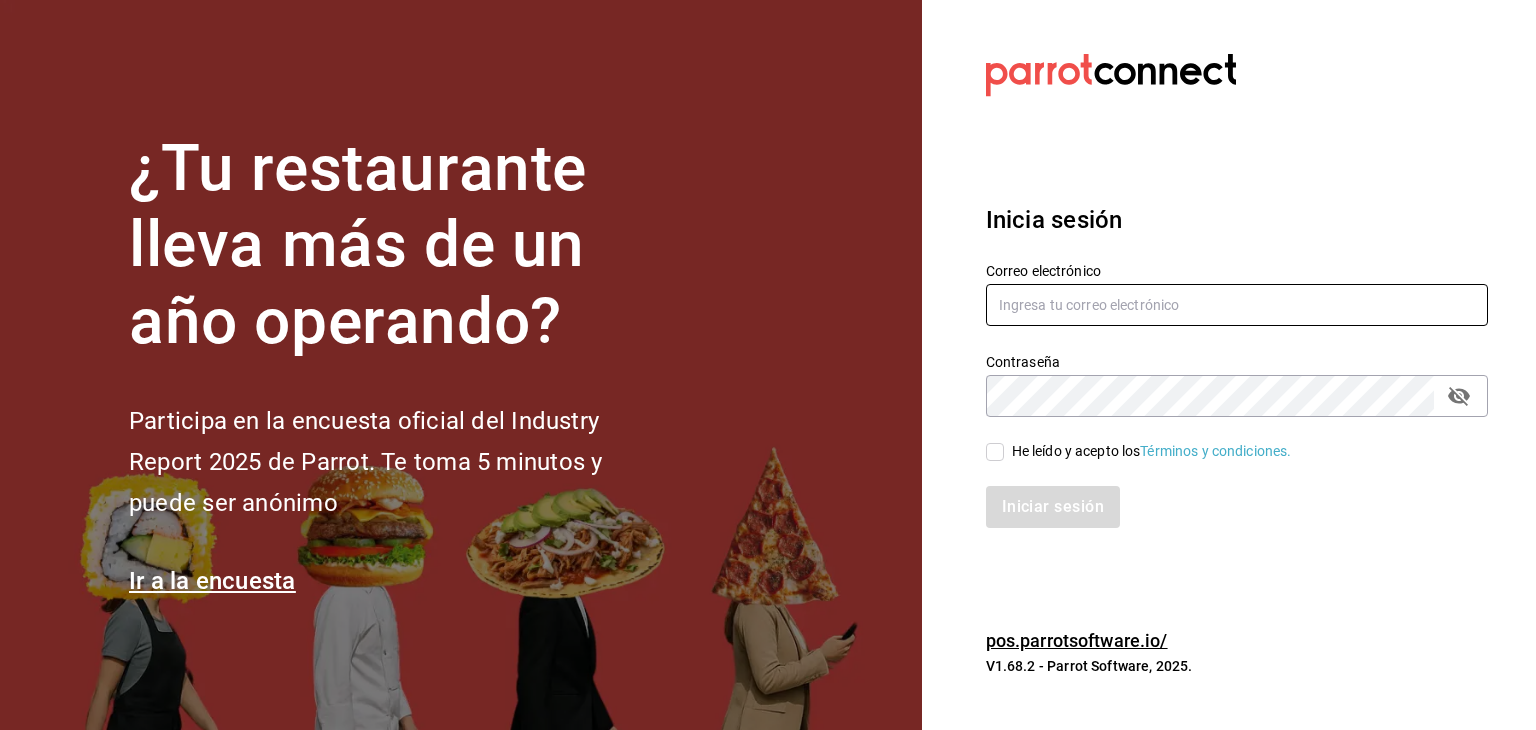 type on "[FIRST].[LAST]@[DOMAIN]" 